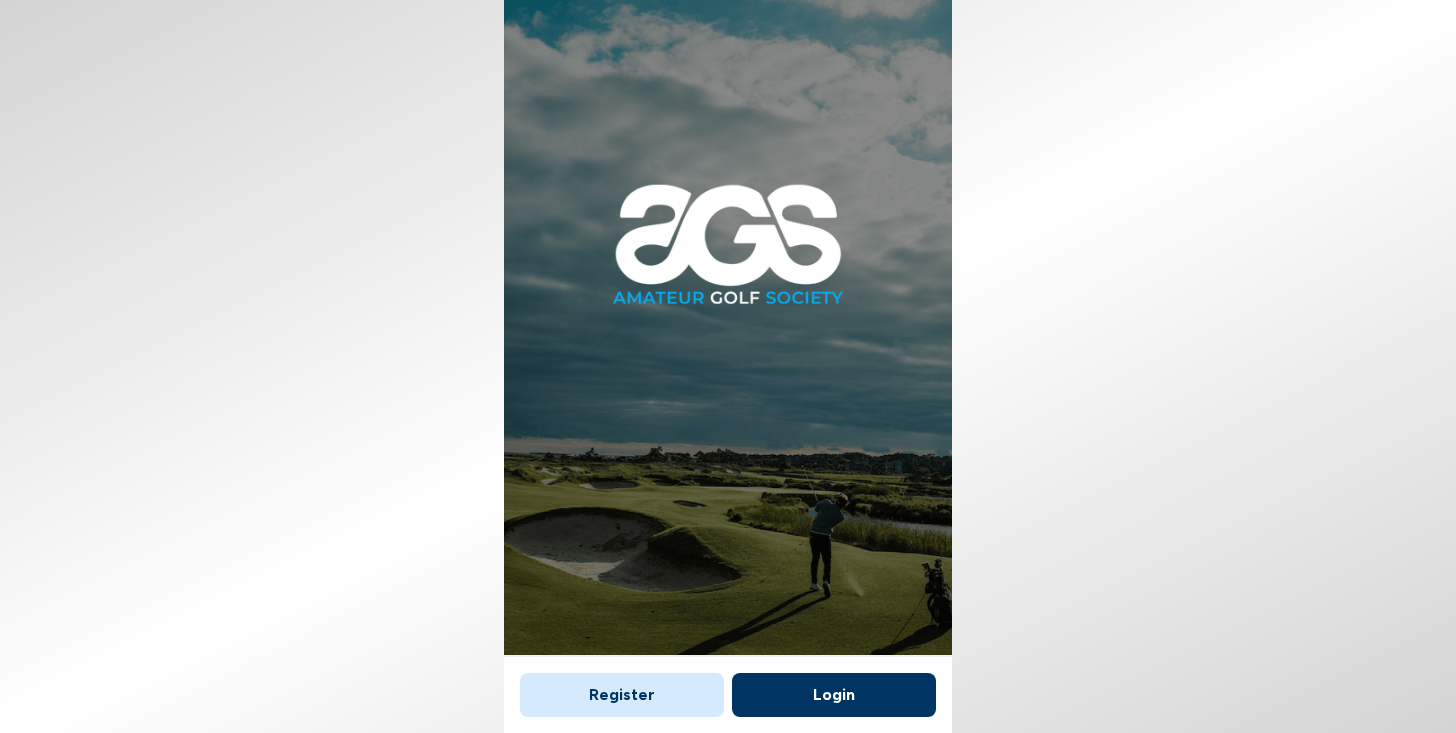 scroll, scrollTop: 0, scrollLeft: 0, axis: both 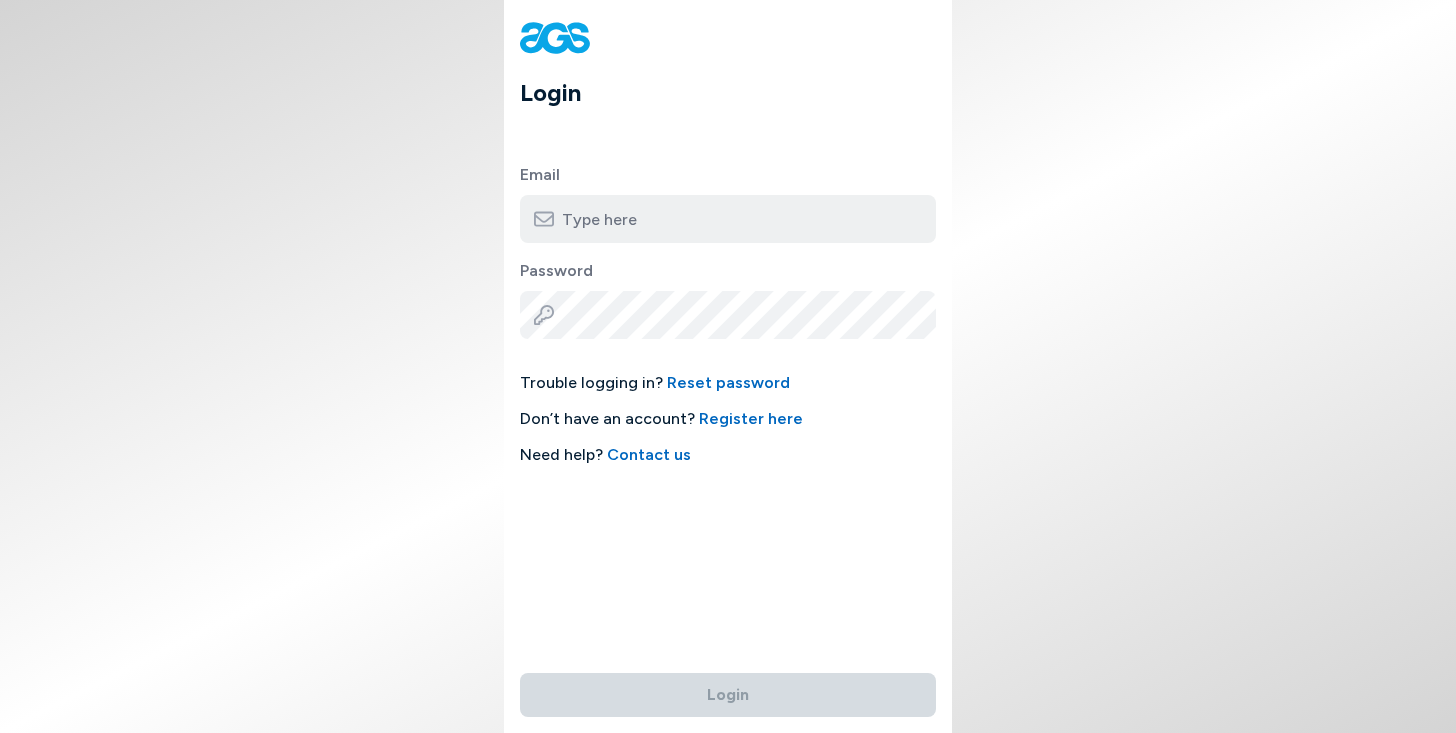 type on "[EMAIL]" 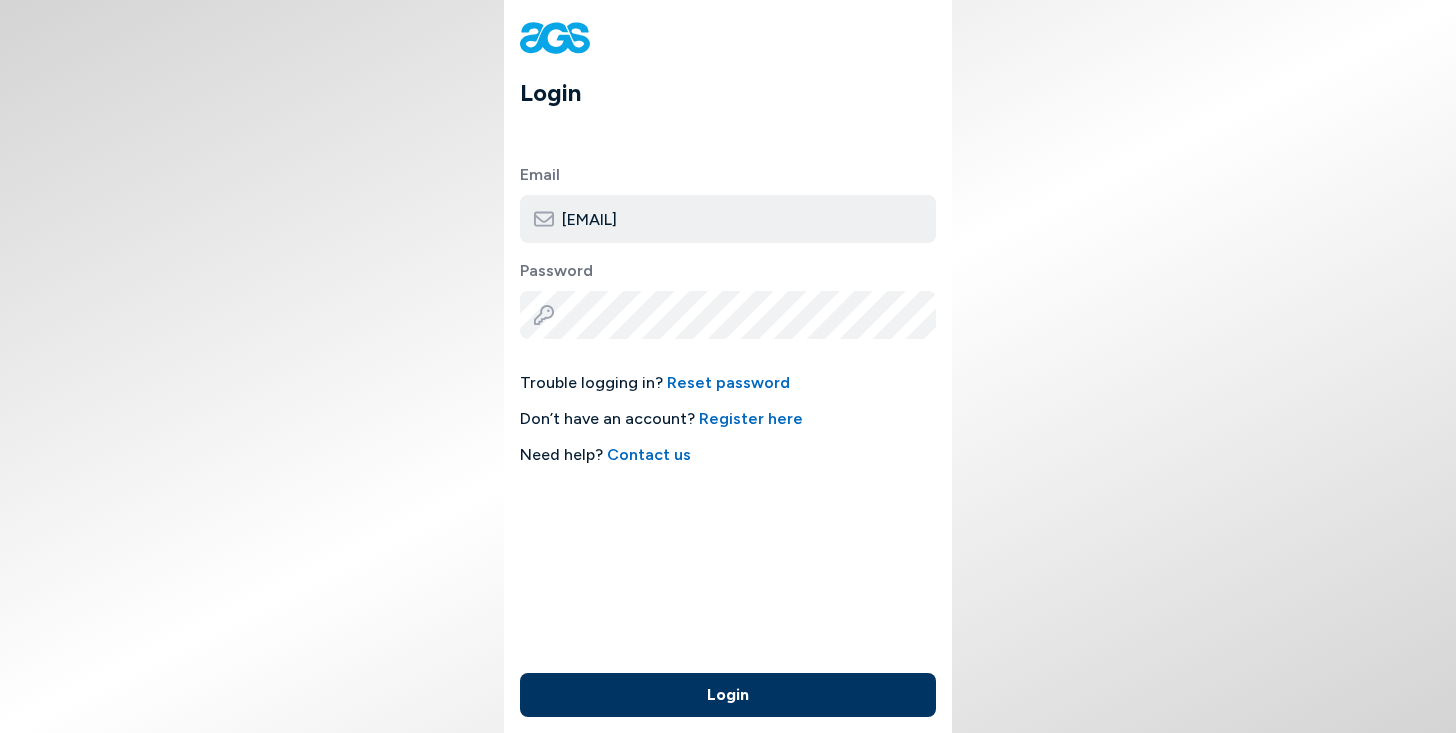 scroll, scrollTop: 0, scrollLeft: 0, axis: both 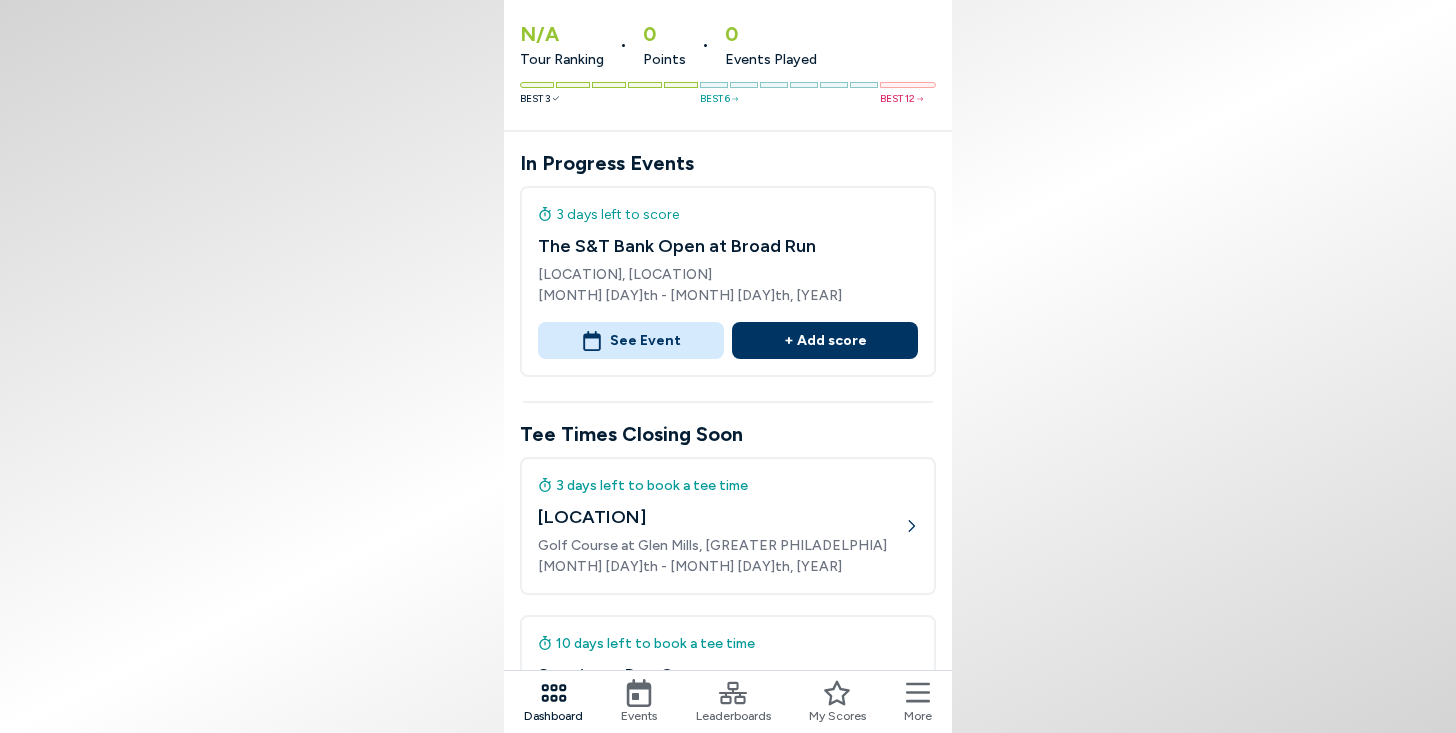 click on "See Event" at bounding box center [631, 340] 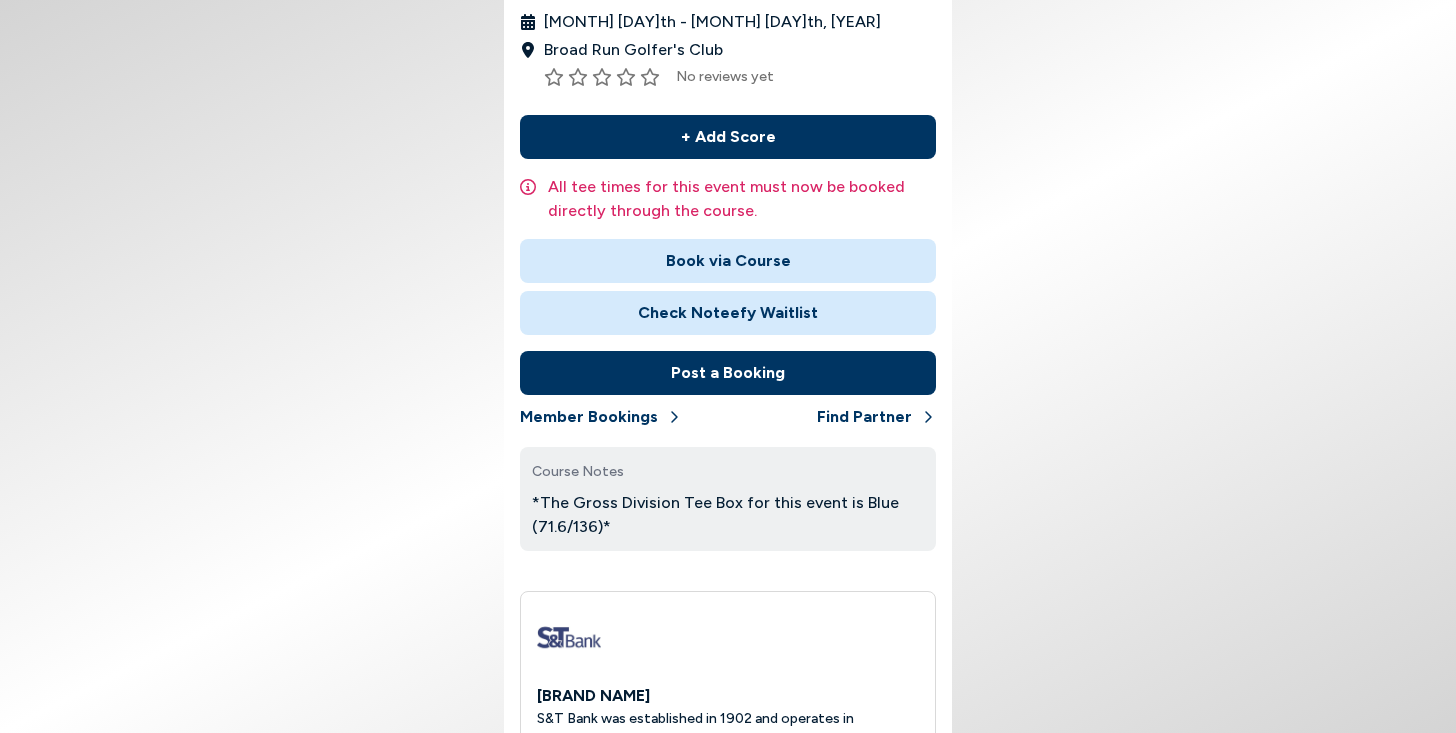 scroll, scrollTop: 382, scrollLeft: 0, axis: vertical 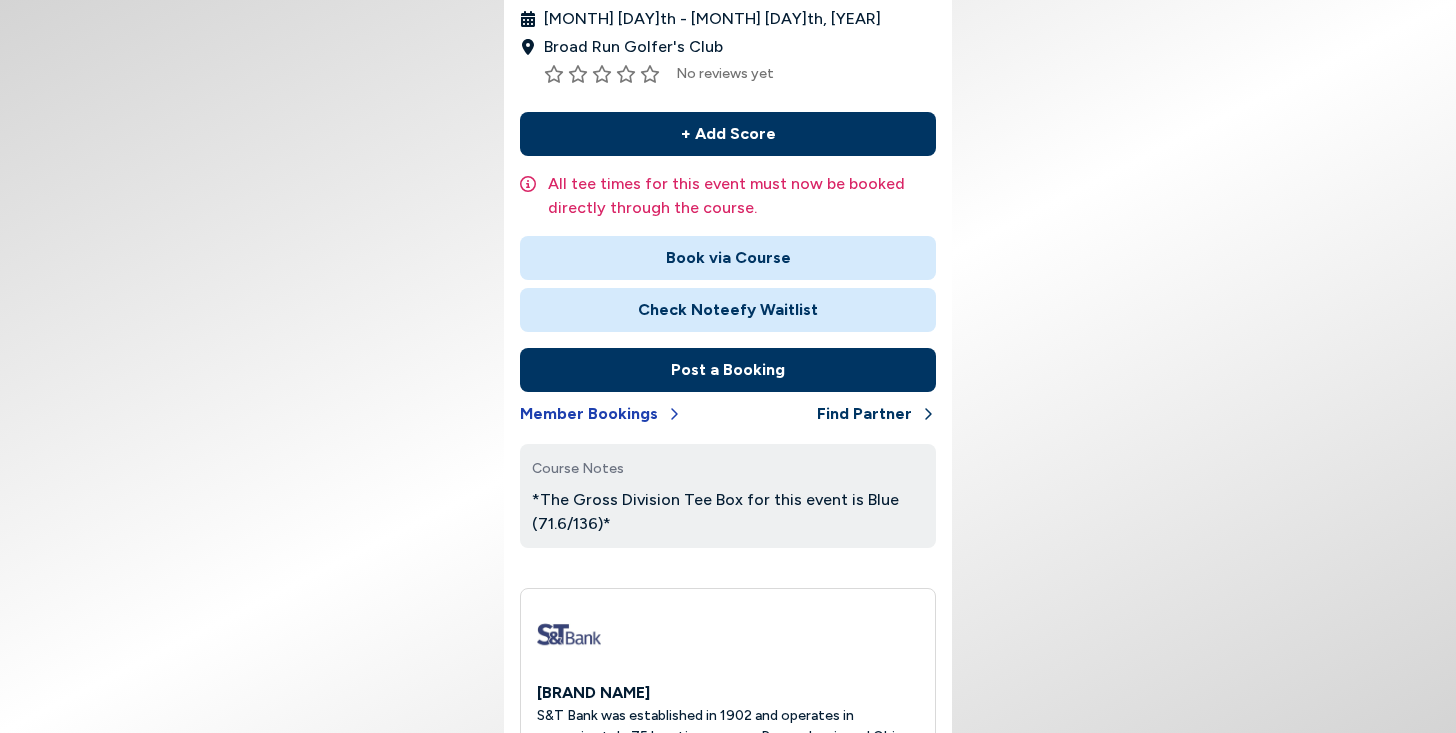 click on "Member Bookings" at bounding box center (601, 414) 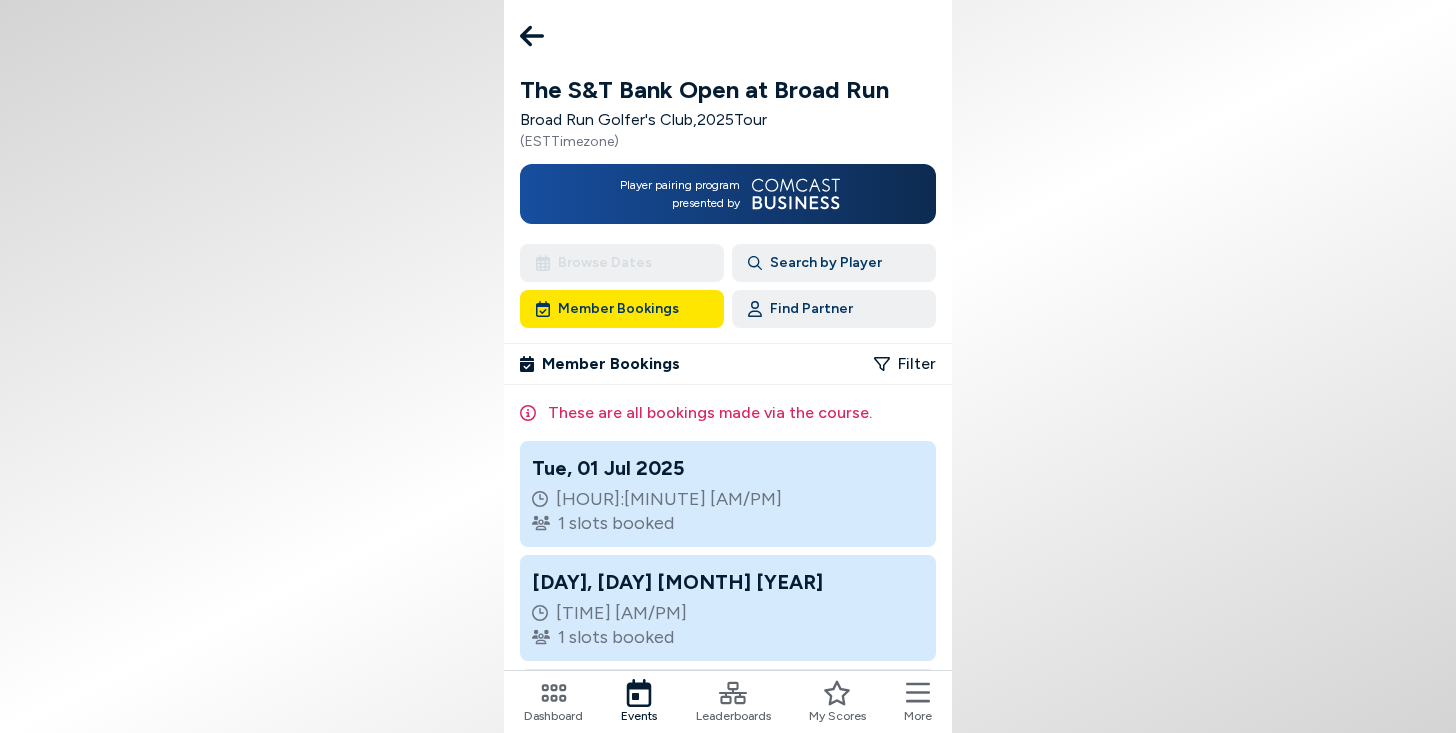 scroll, scrollTop: 126, scrollLeft: 0, axis: vertical 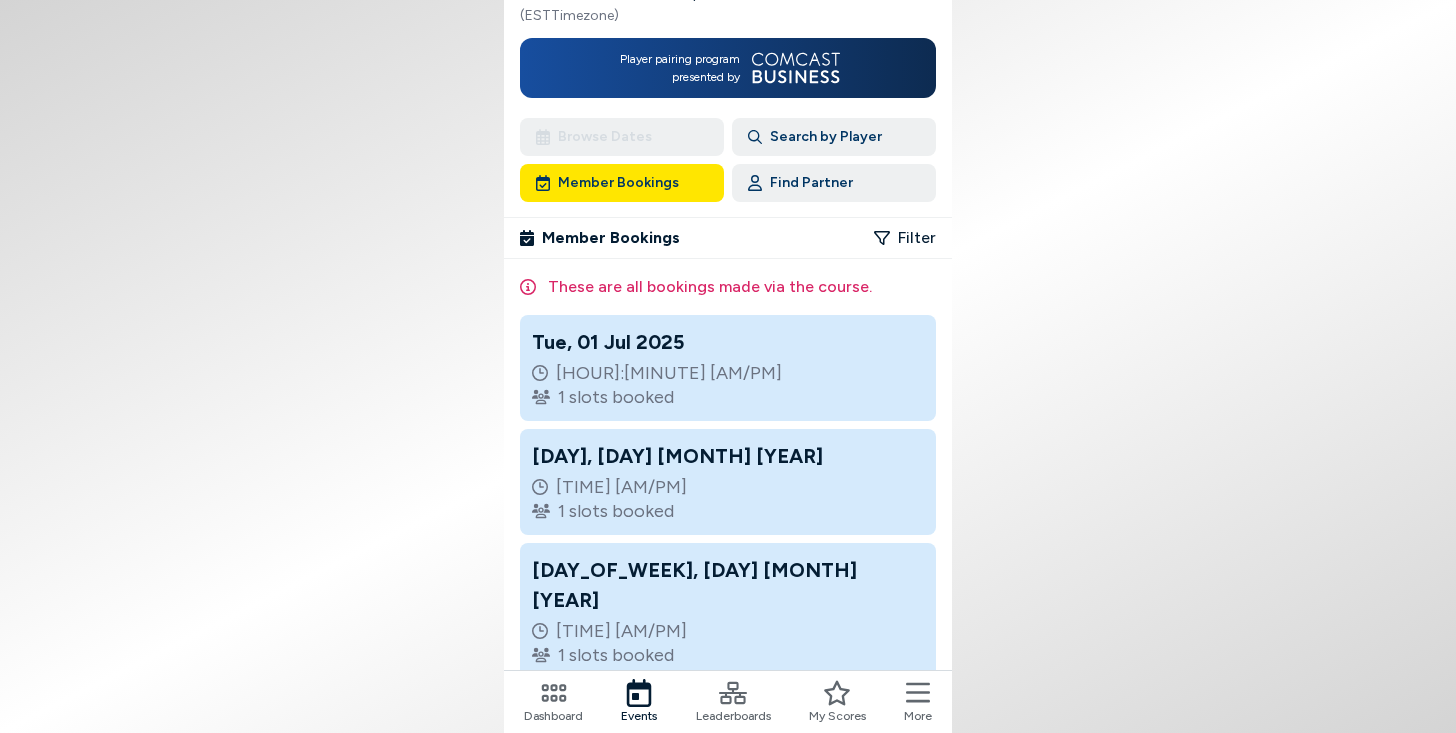 click on "Find Partner" at bounding box center [834, 183] 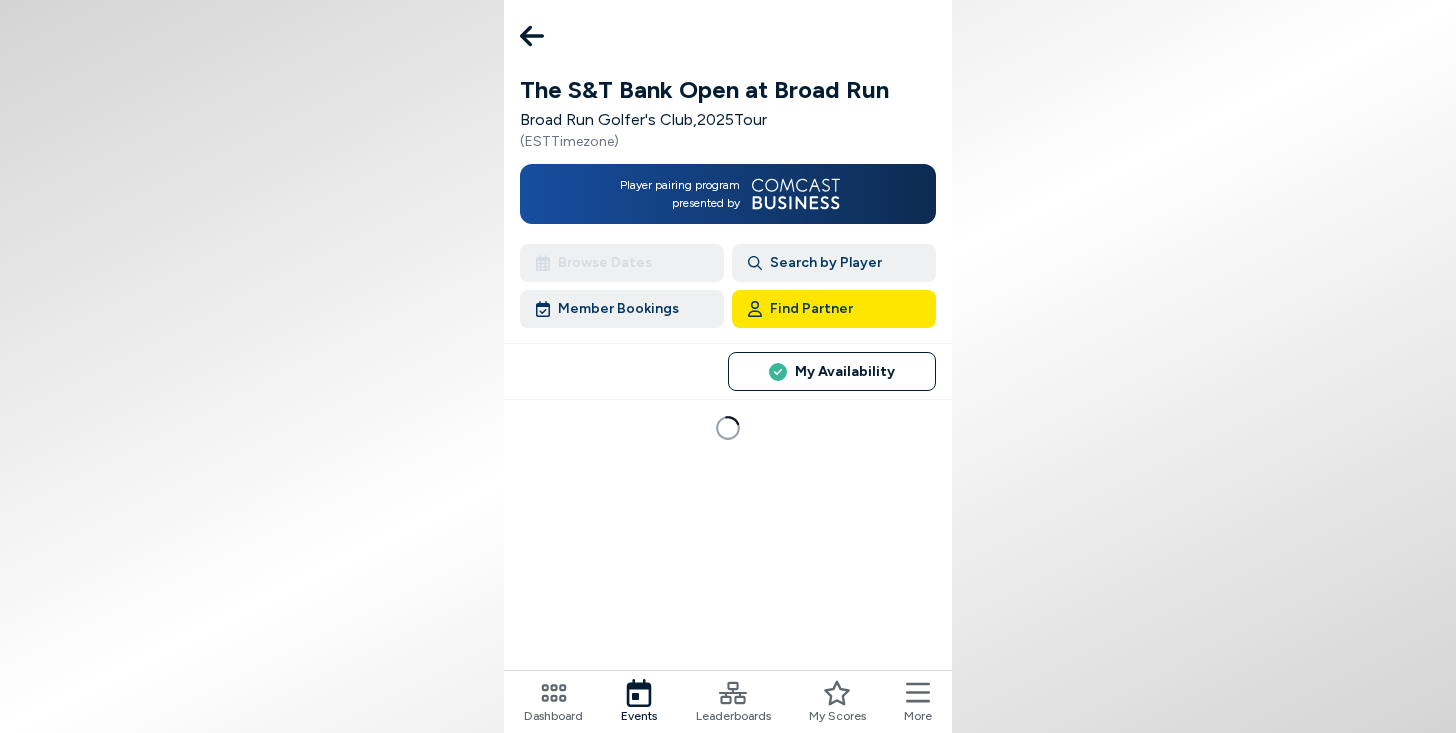 scroll, scrollTop: 0, scrollLeft: 0, axis: both 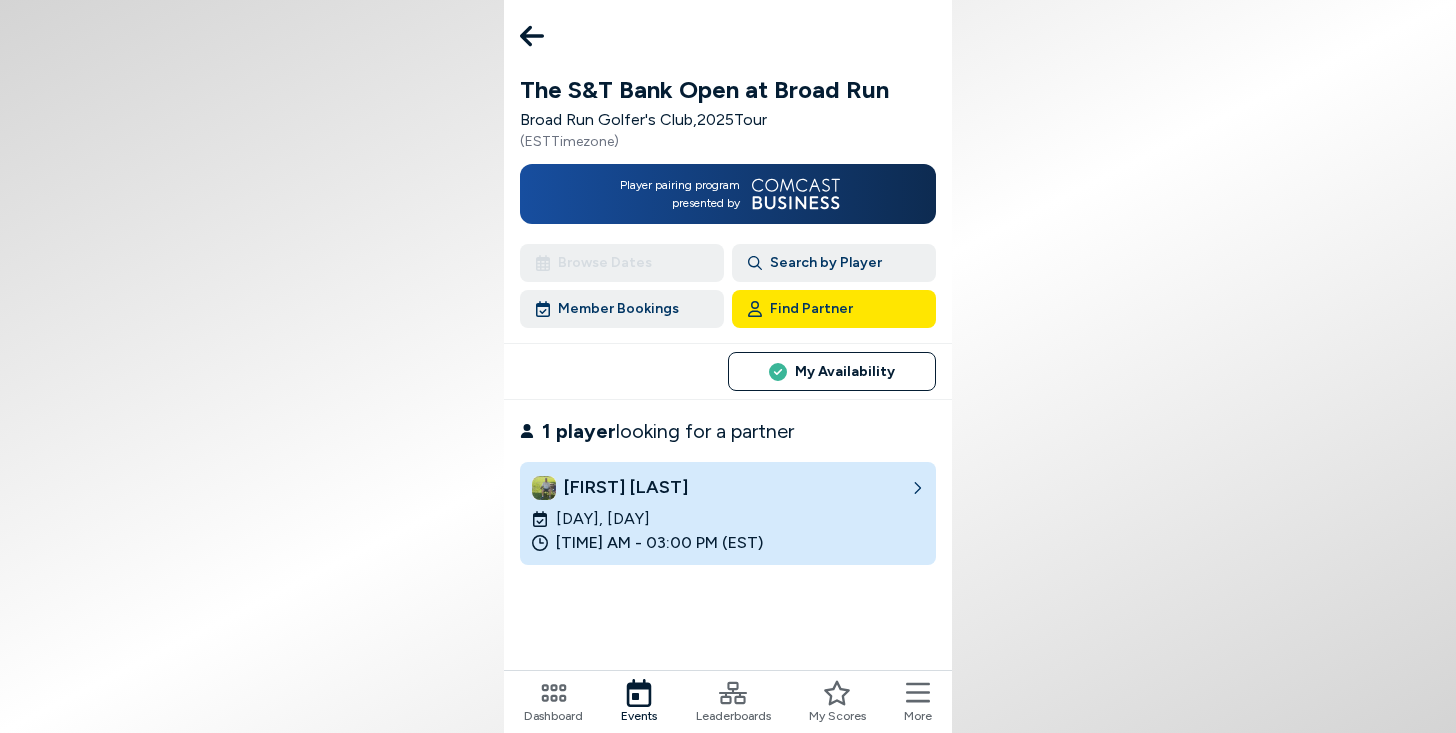 click on "My Availability" at bounding box center (832, 371) 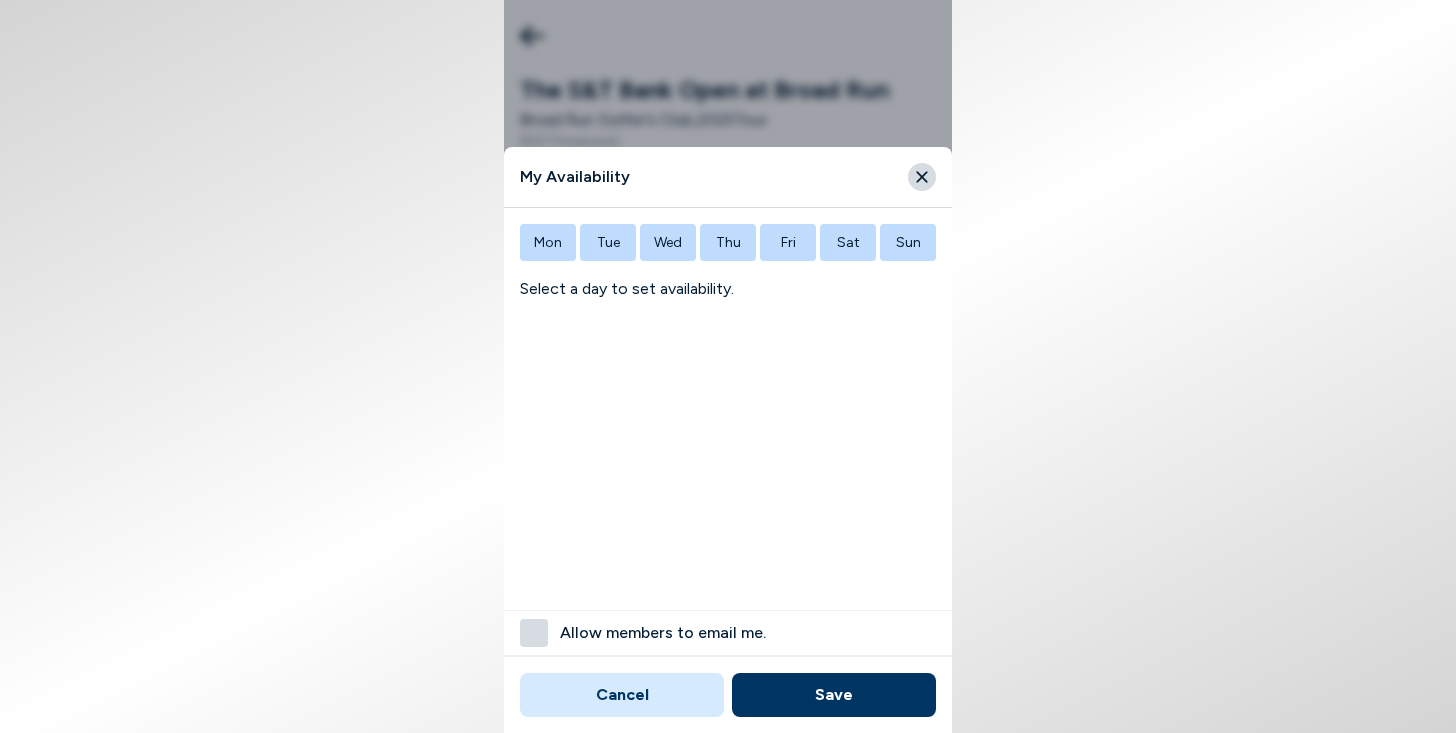 click on "Fri" at bounding box center [788, 242] 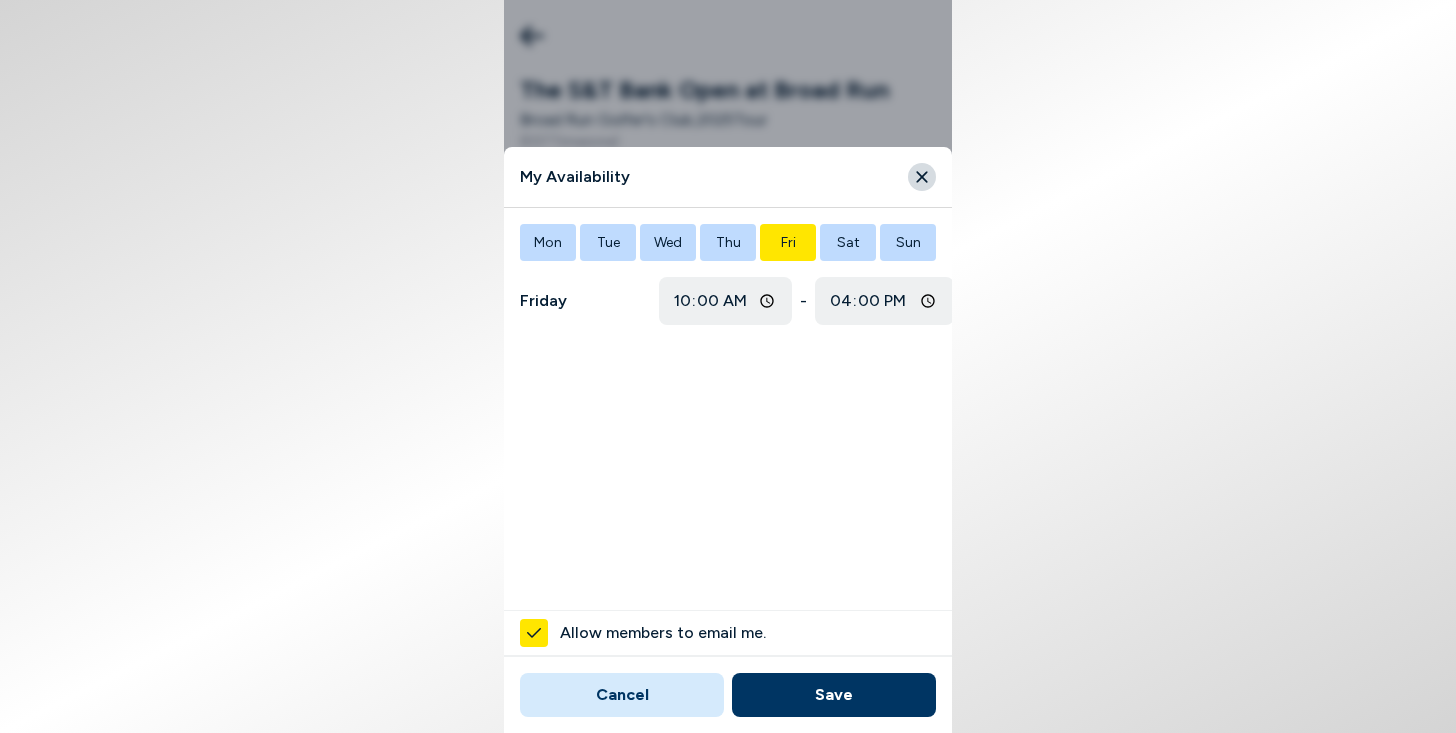 click on "10:00" at bounding box center (726, 301) 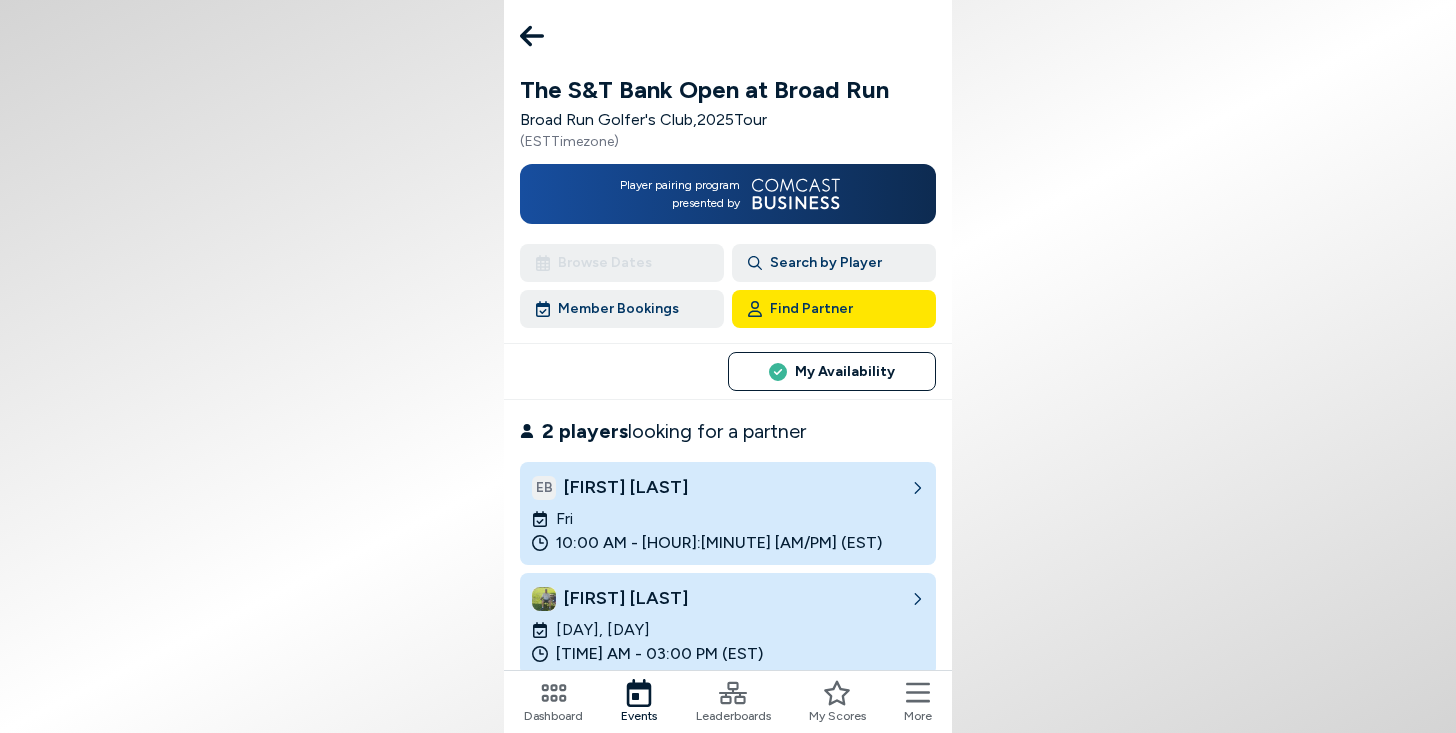 click at bounding box center [917, 488] 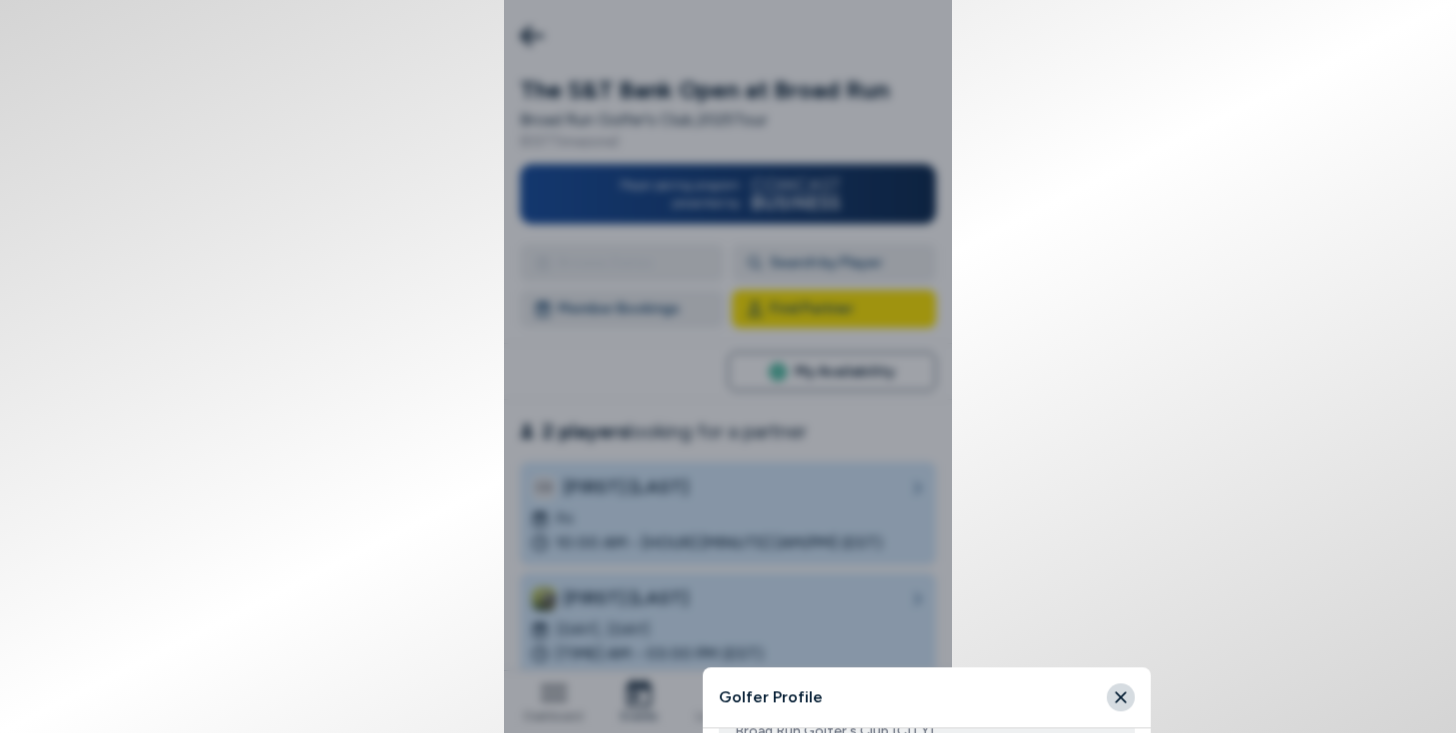 scroll, scrollTop: 1434, scrollLeft: 0, axis: vertical 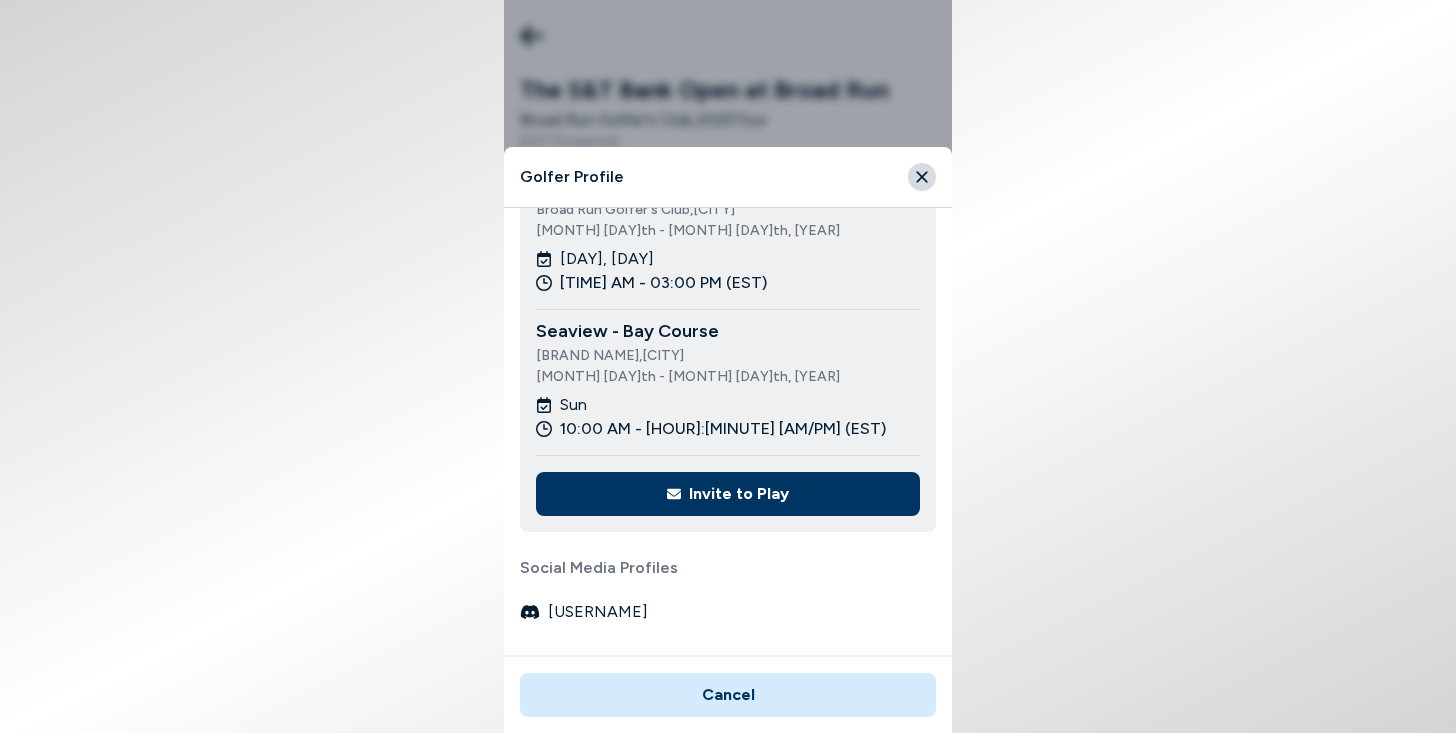 click on "Invite to Play" at bounding box center [728, 494] 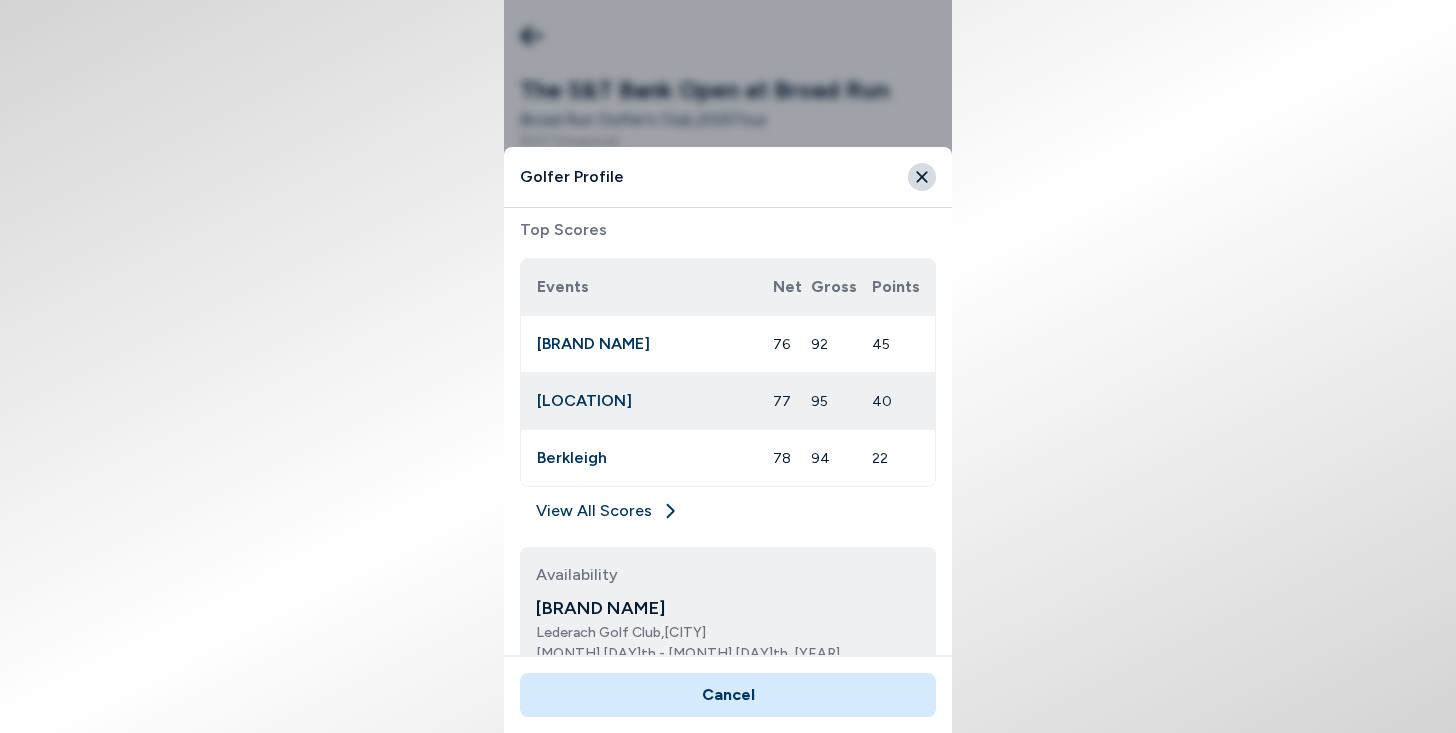 scroll, scrollTop: 0, scrollLeft: 0, axis: both 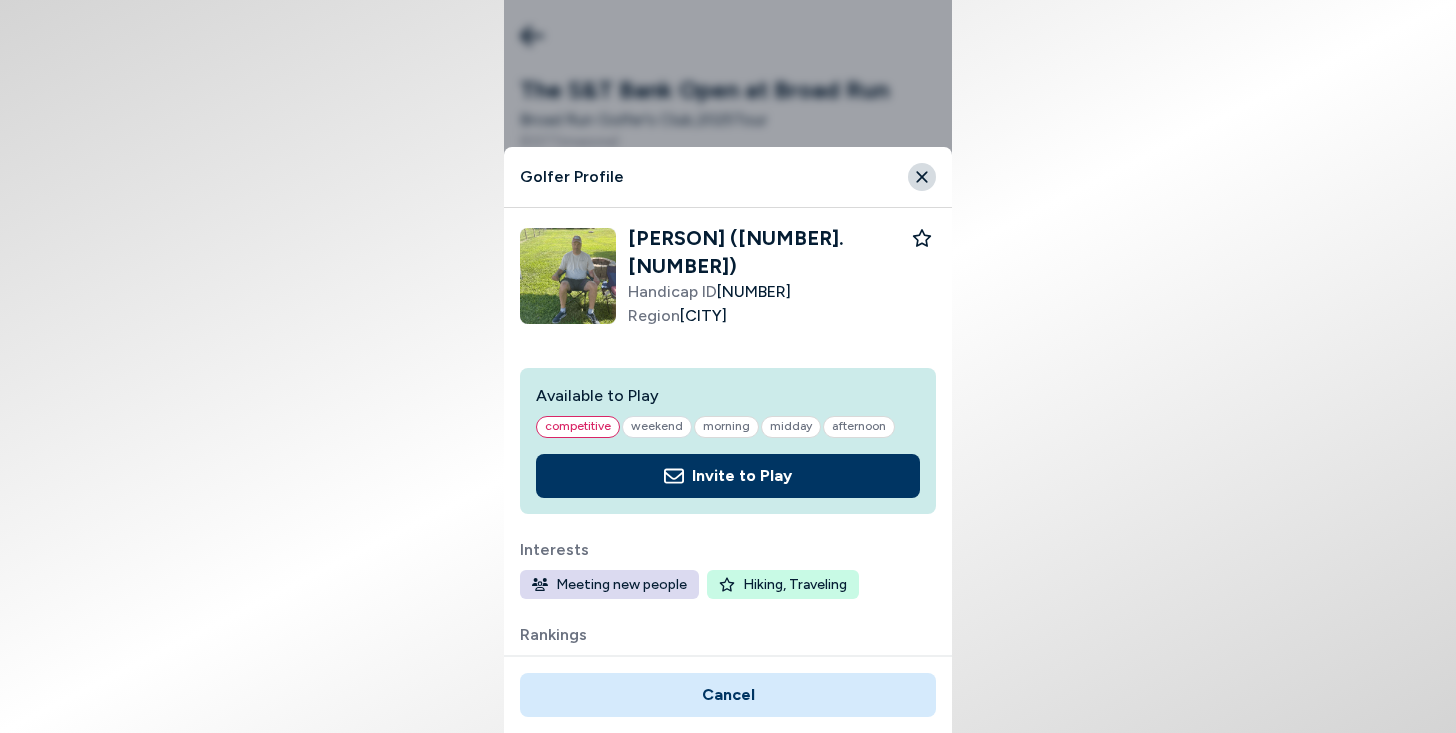 click at bounding box center [674, 475] 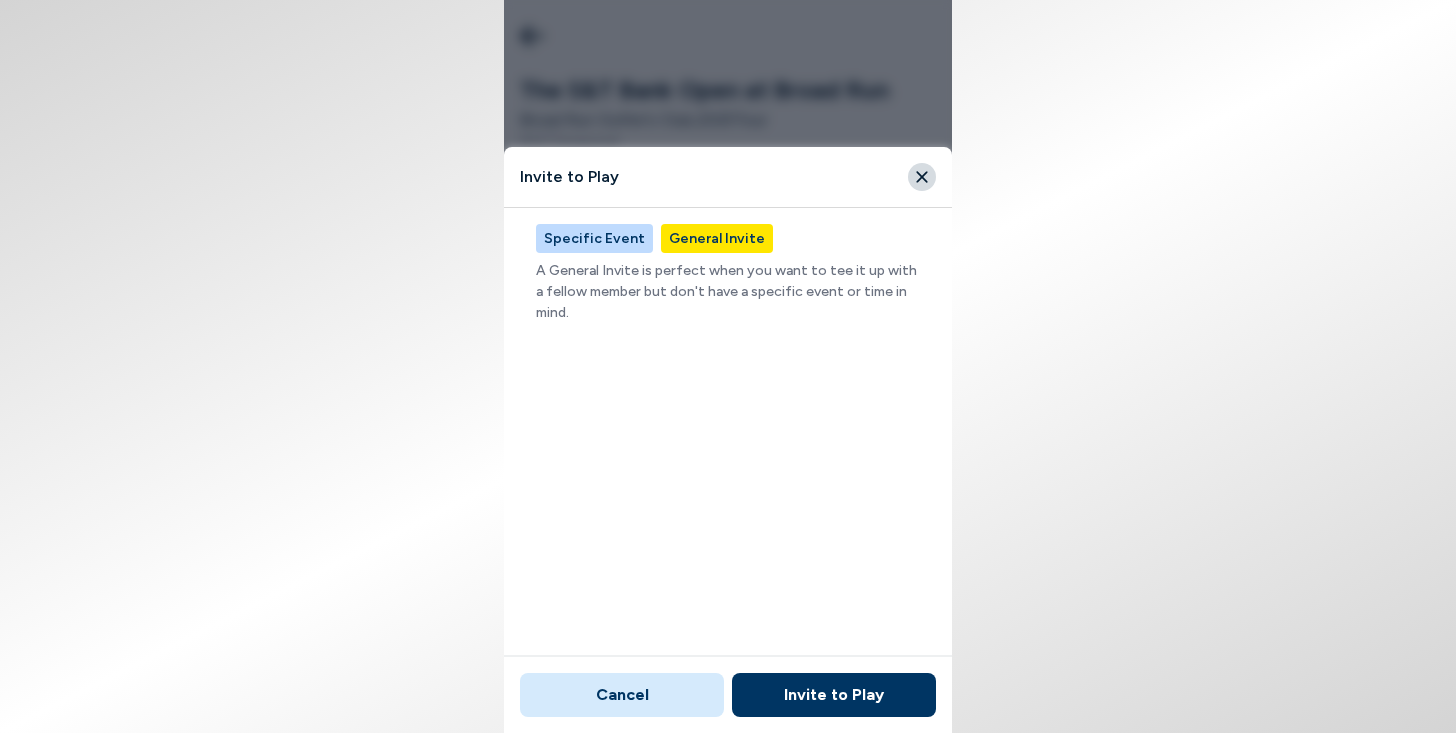 click on "A General Invite is perfect when you want to tee it up with a fellow member but don't have a specific event or time in mind." at bounding box center (728, 291) 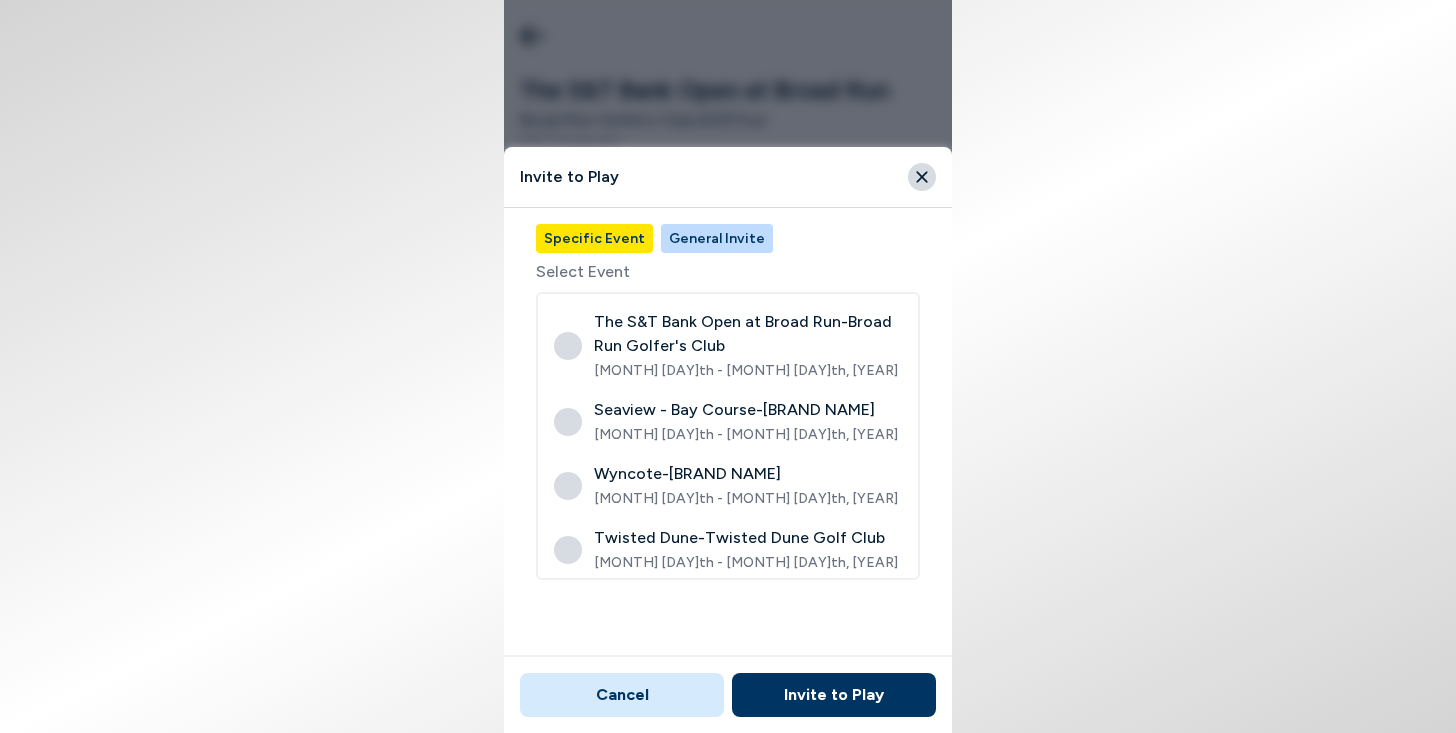 click on "Select Event" at bounding box center (583, 271) 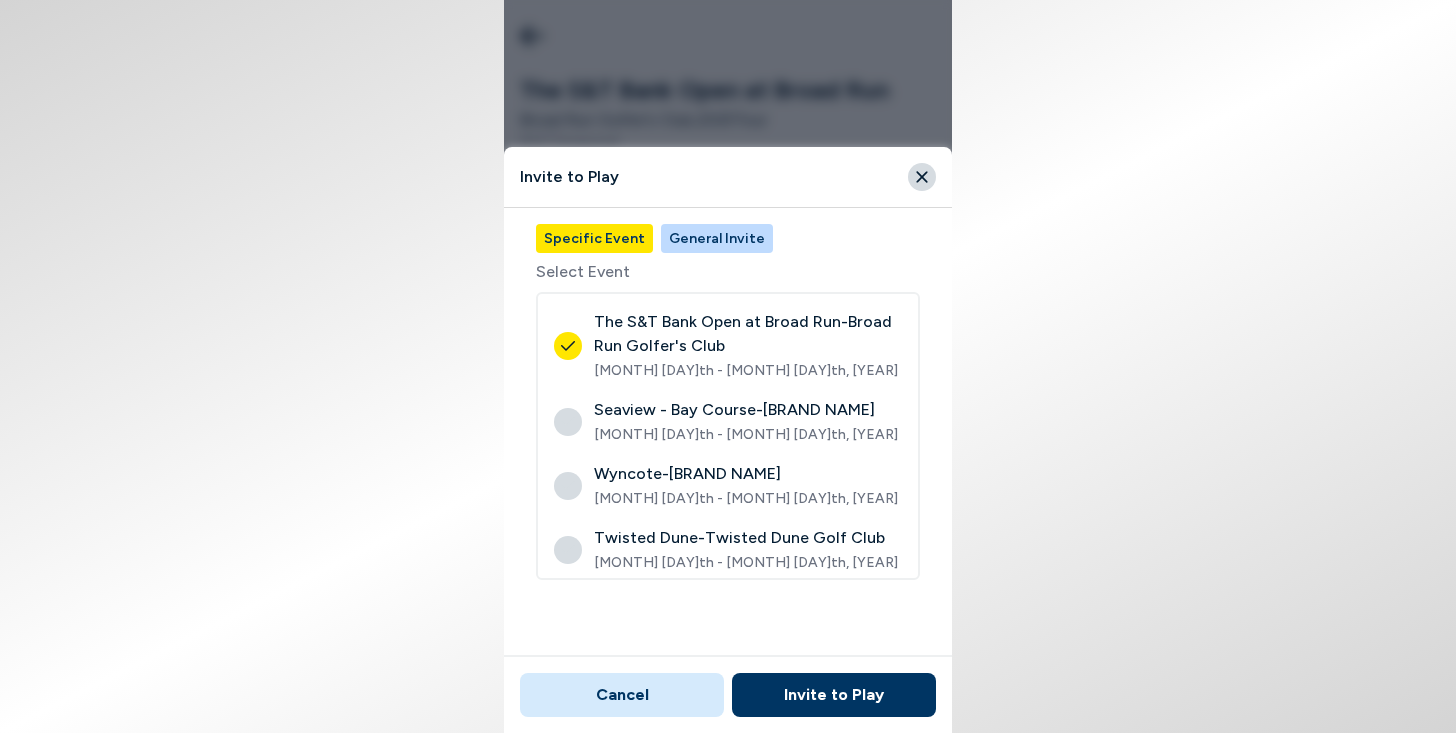 click on "Invite to Play" at bounding box center (834, 695) 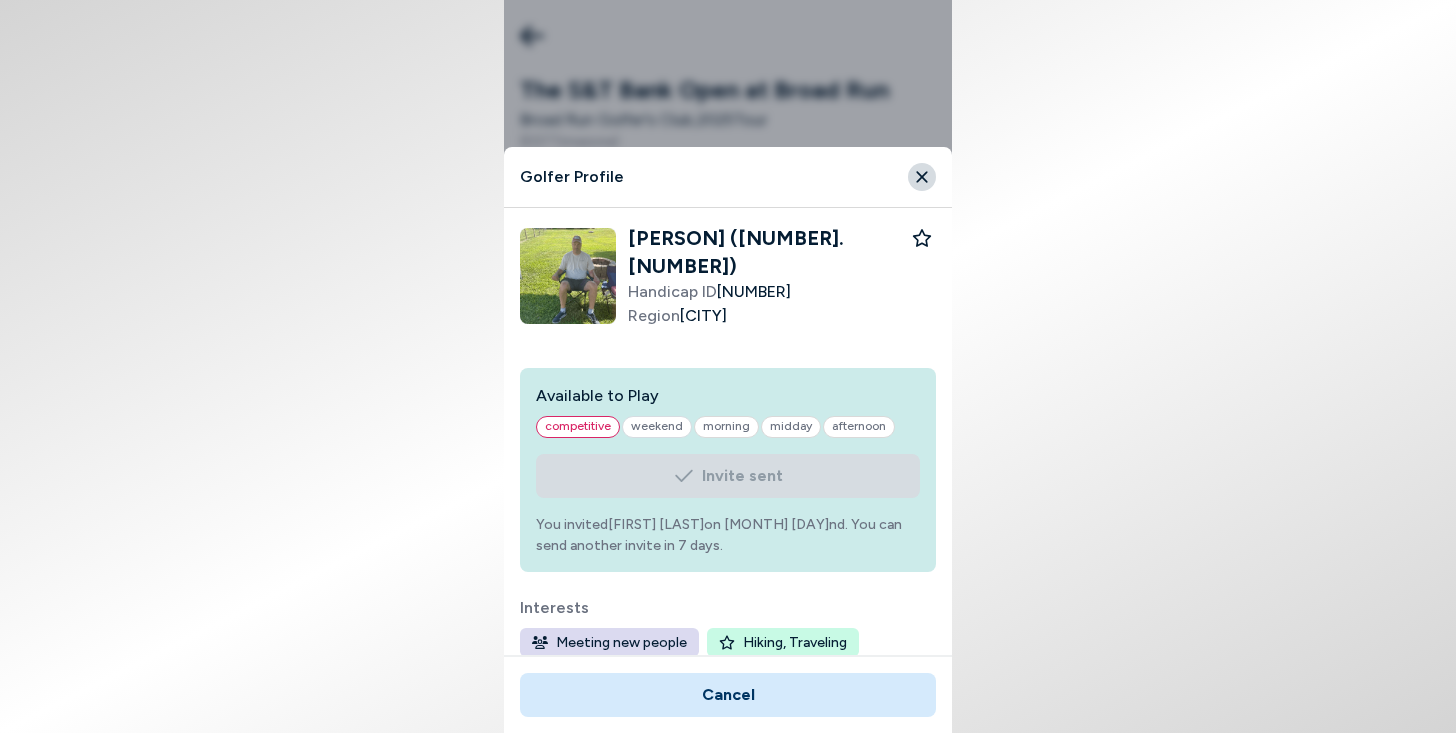 click on "You invited  [FIRST] [LAST]  on   [MONTH] [DAY]nd . You can send another invite in   7   days." at bounding box center [728, 535] 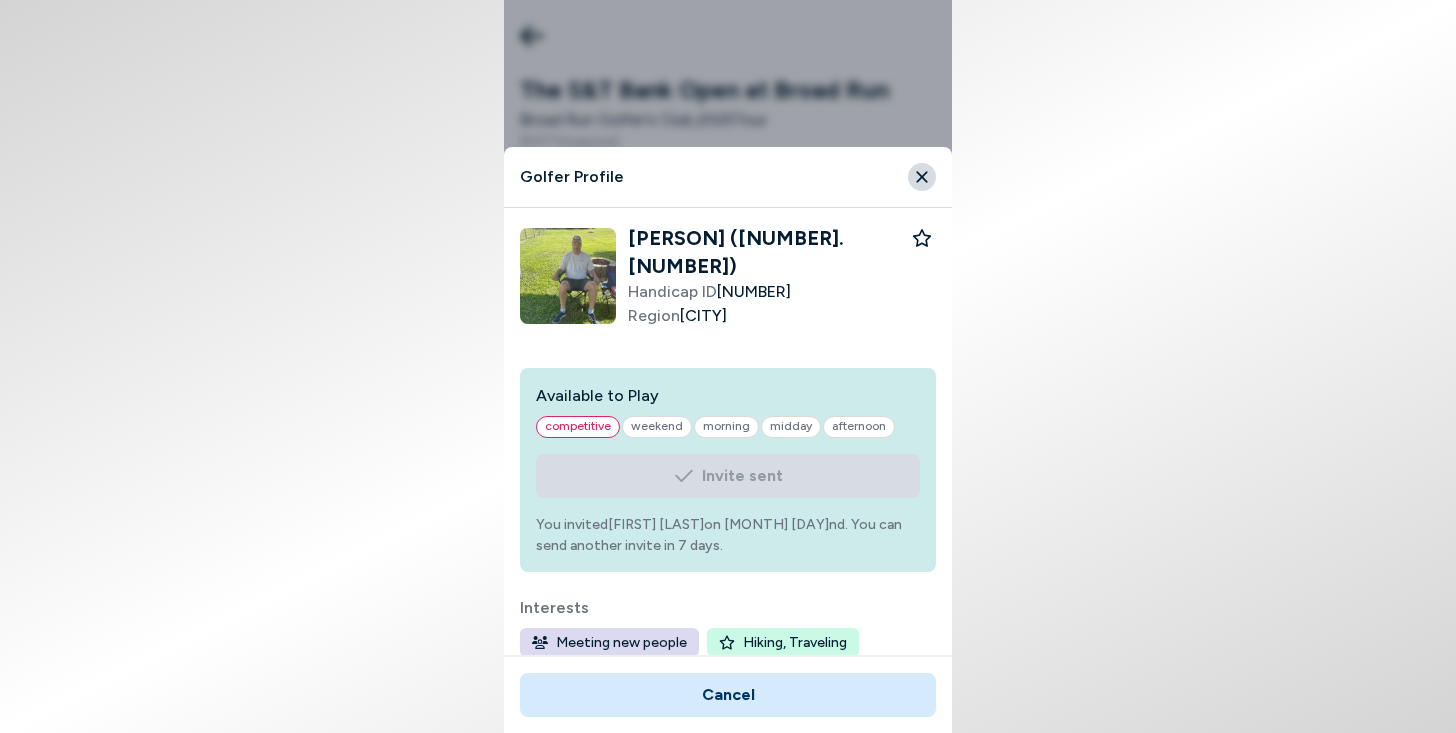 click at bounding box center [922, 177] 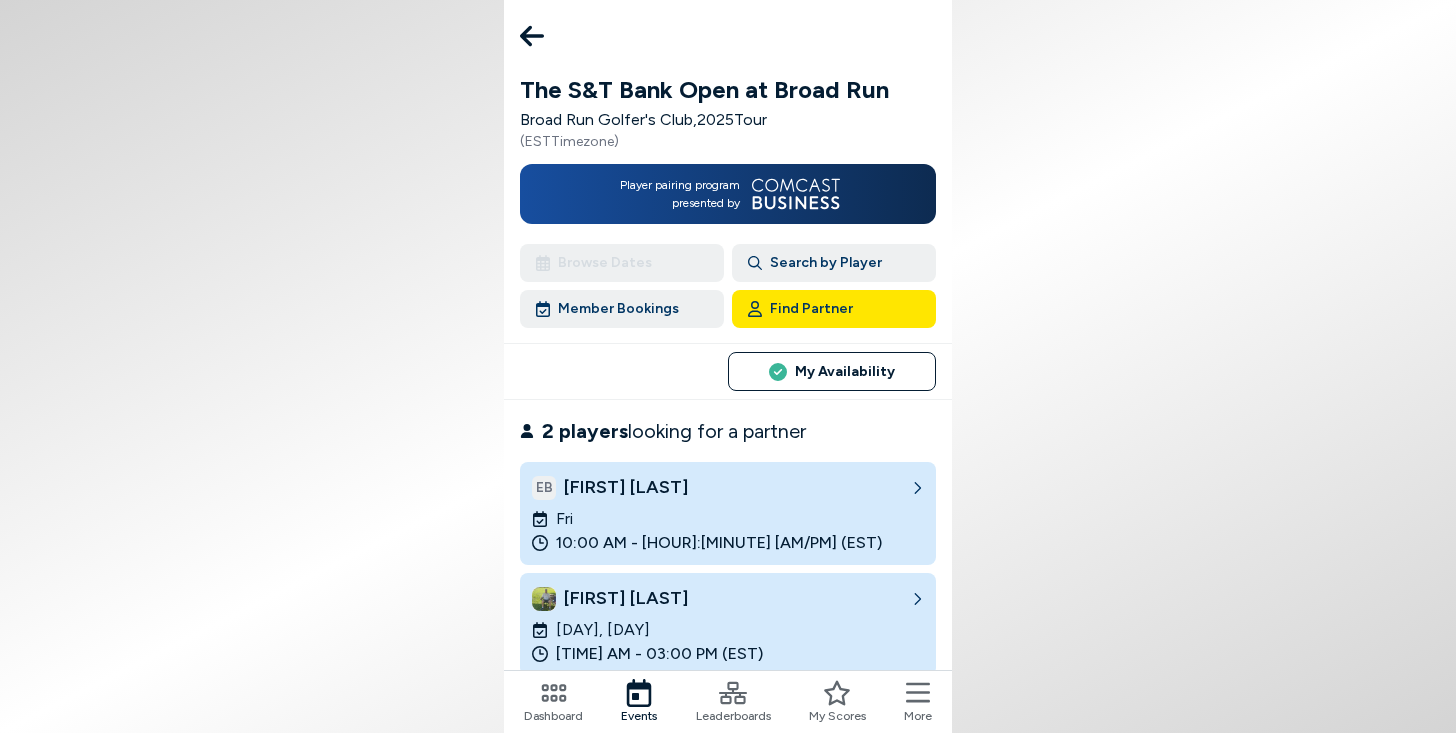 click on "Member Bookings" at bounding box center (622, 309) 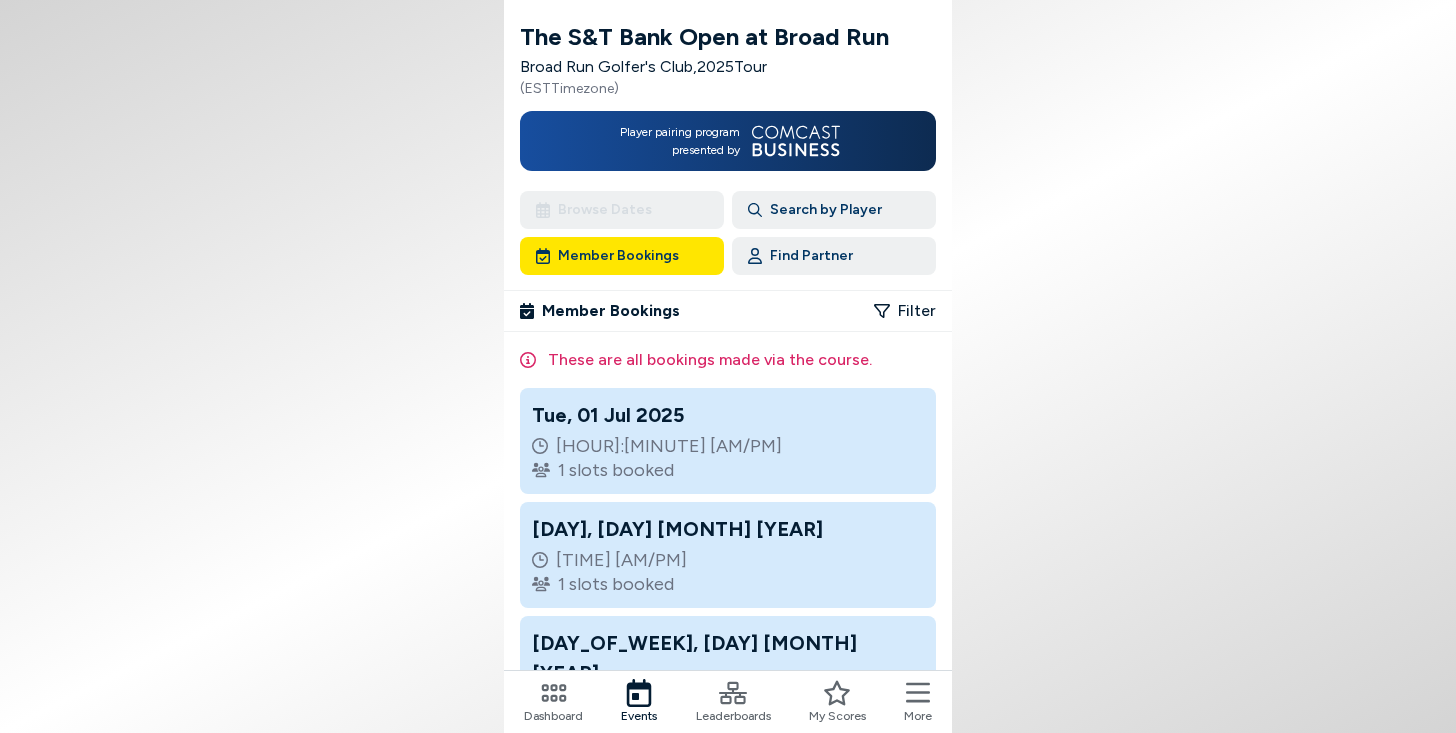 scroll, scrollTop: 0, scrollLeft: 0, axis: both 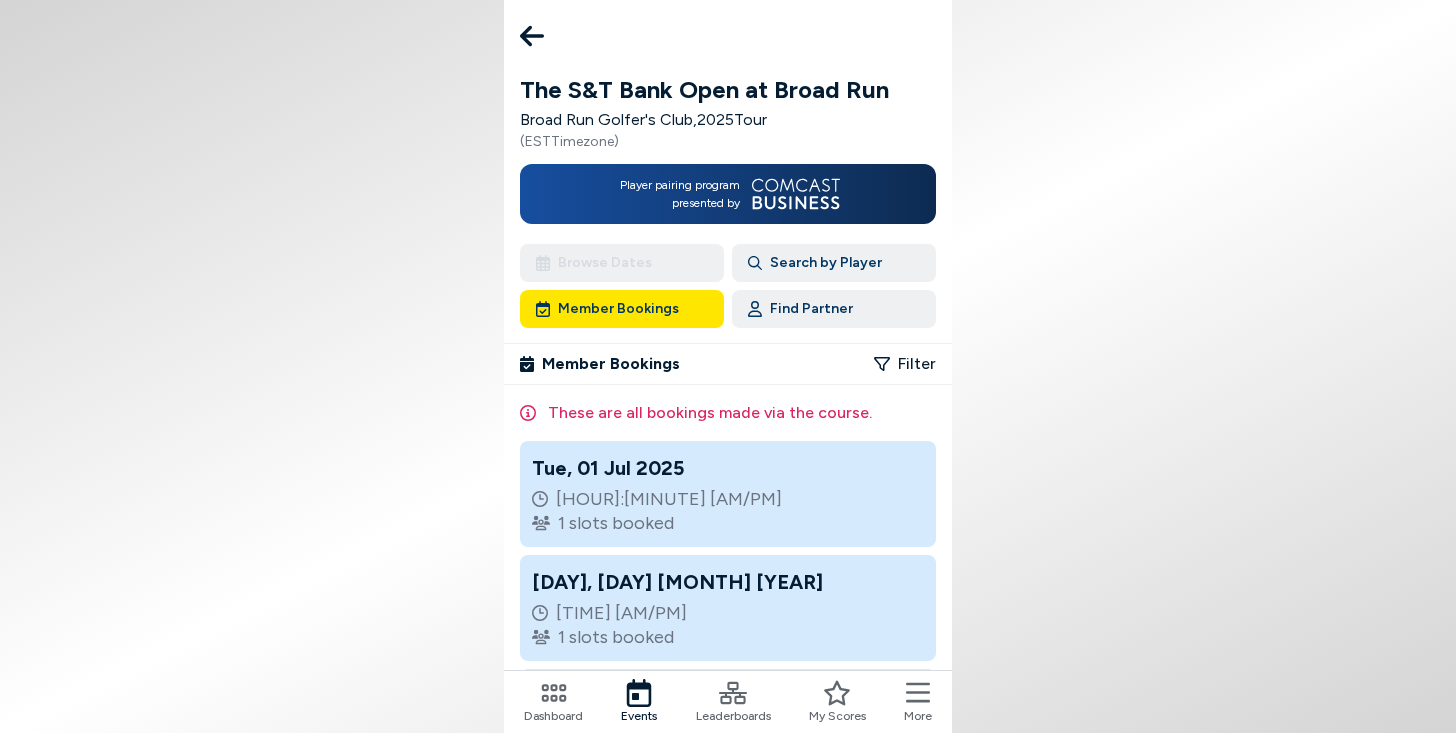 click on "Find Partner" at bounding box center [834, 309] 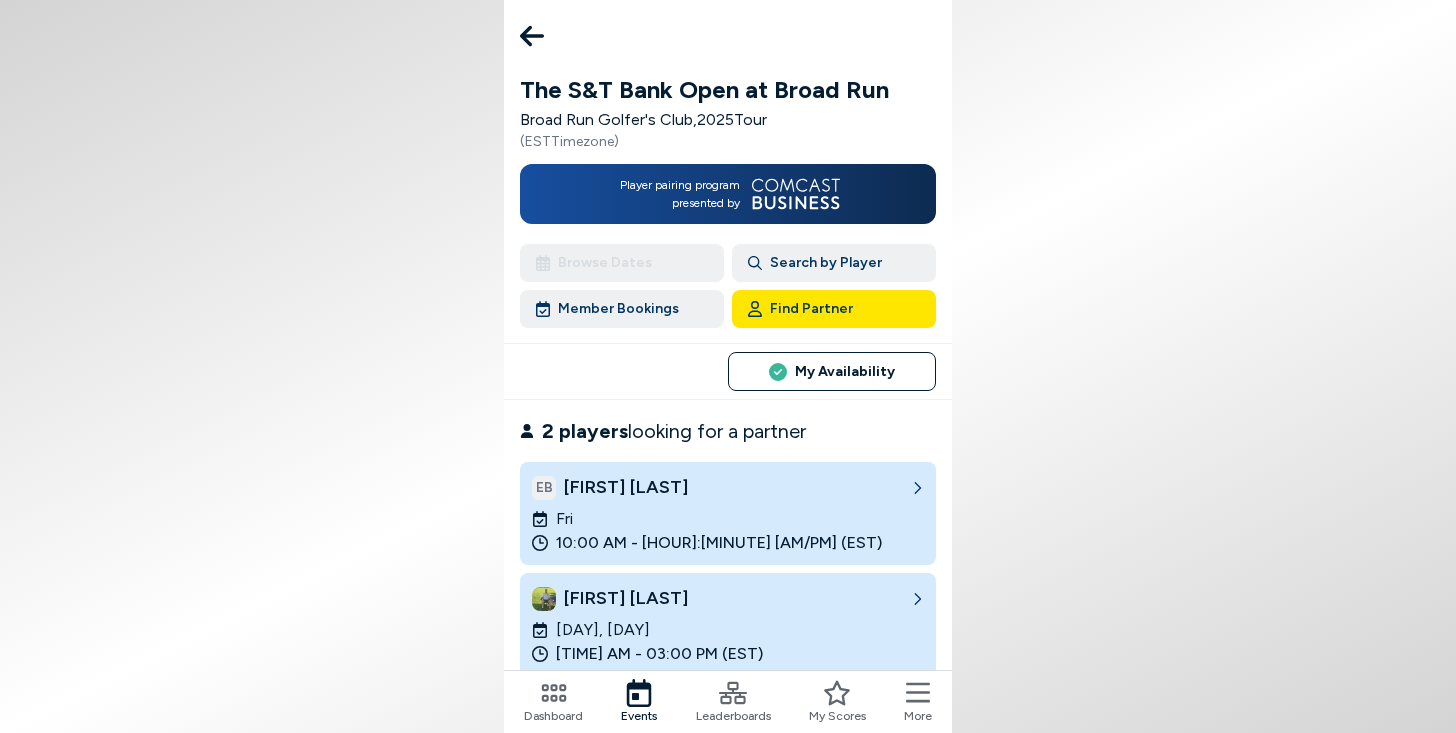 click at bounding box center (917, 488) 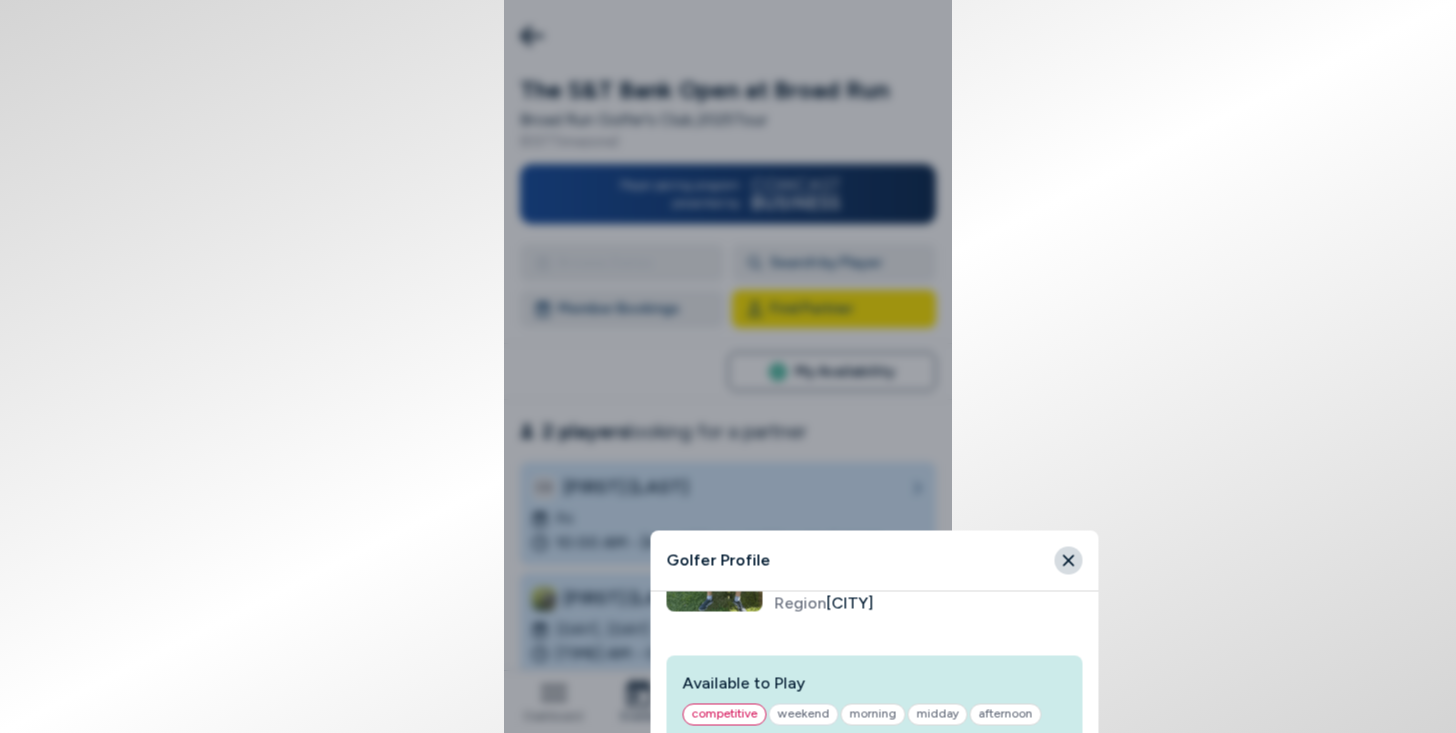 scroll, scrollTop: 0, scrollLeft: 0, axis: both 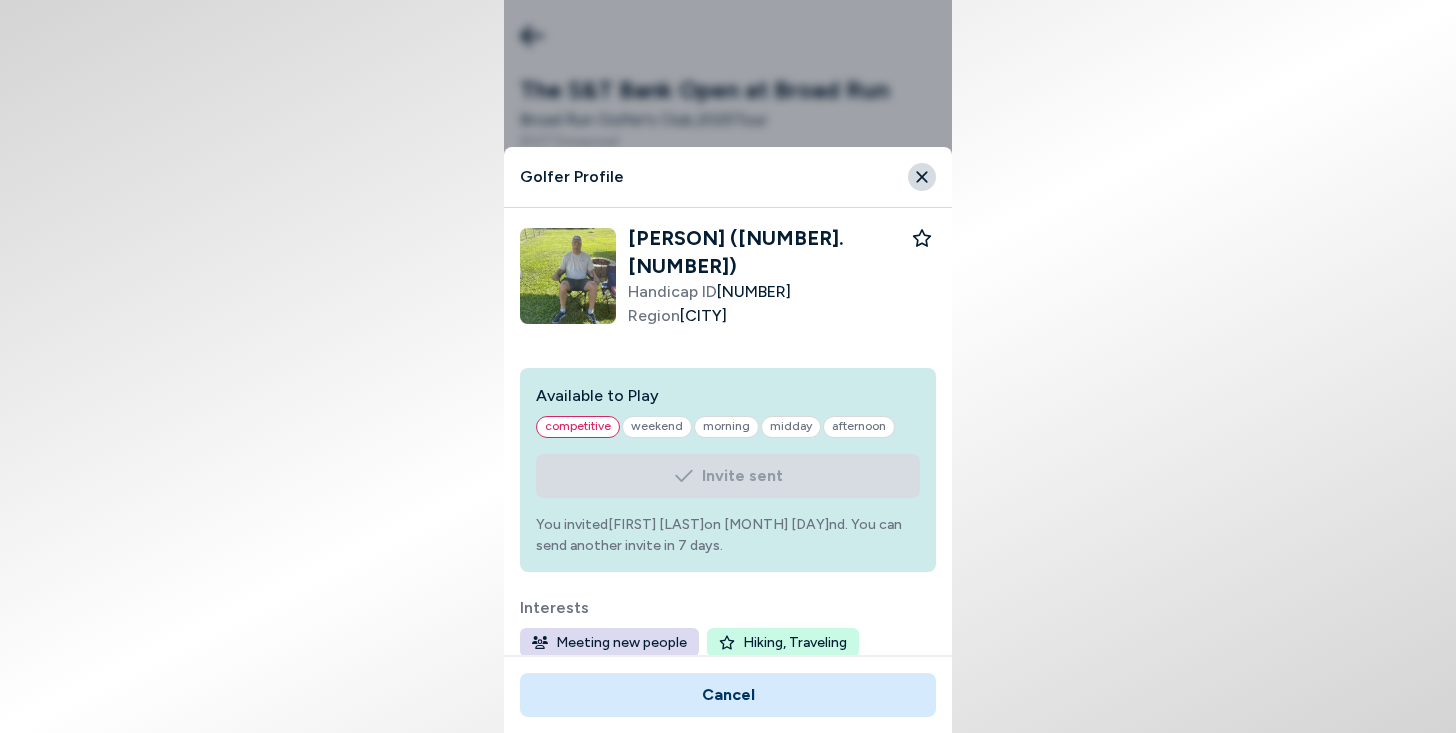 click at bounding box center [922, 177] 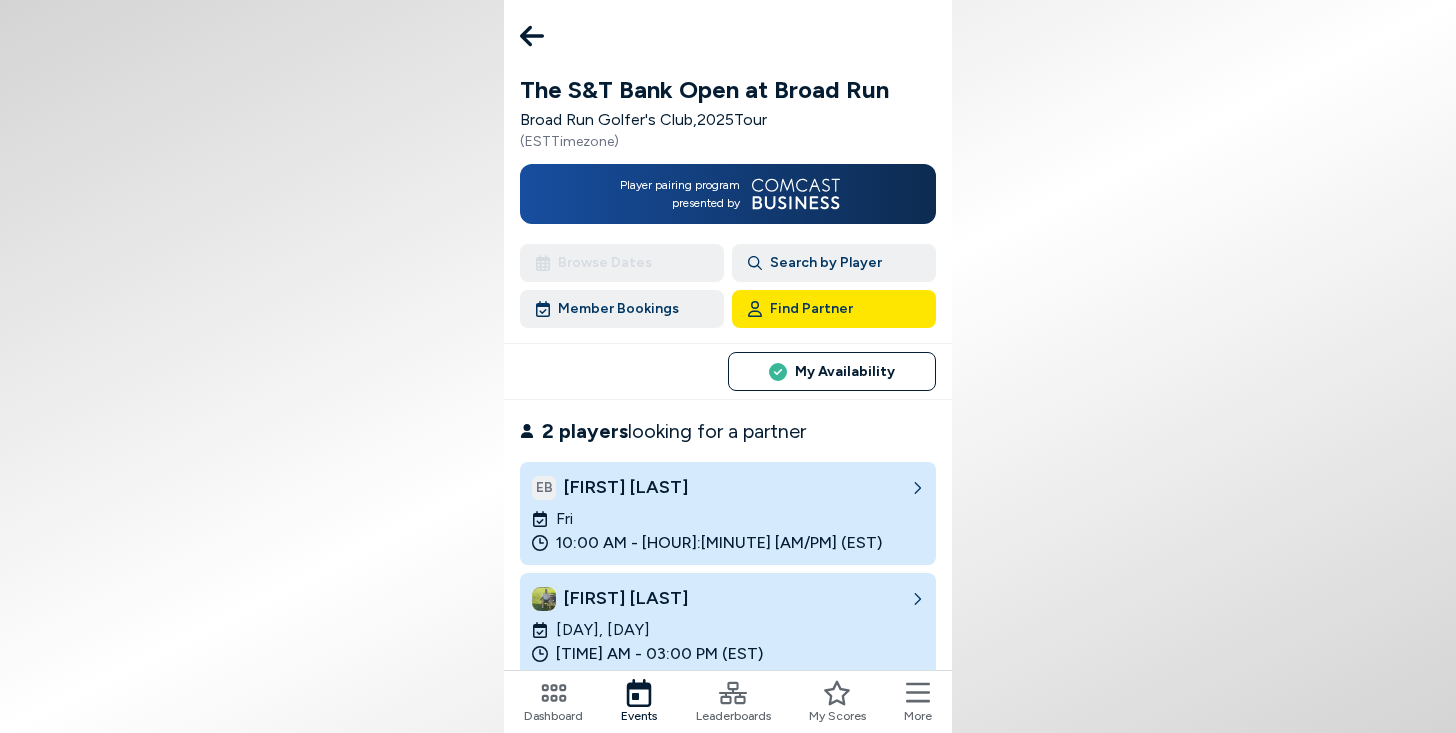 click at bounding box center (917, 488) 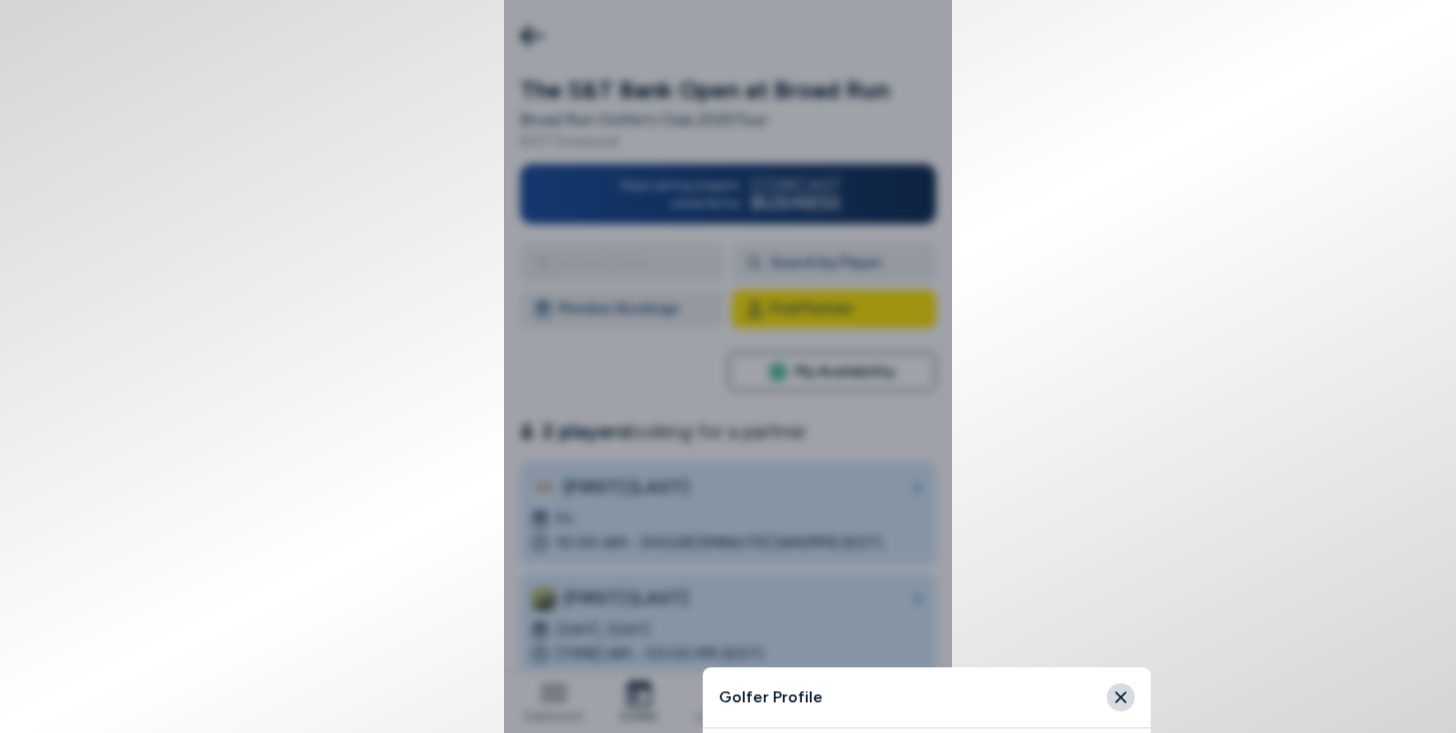scroll, scrollTop: 1530, scrollLeft: 0, axis: vertical 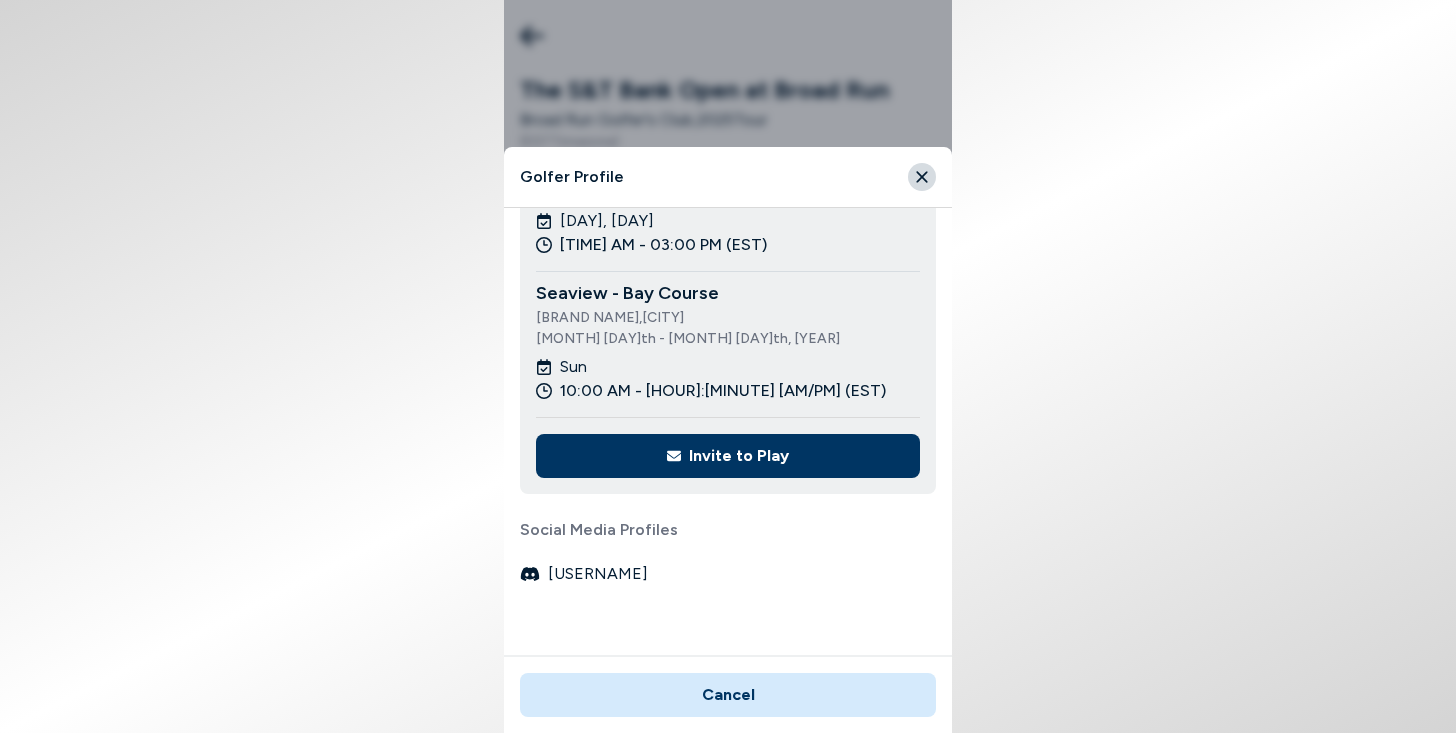 drag, startPoint x: 657, startPoint y: 568, endPoint x: 550, endPoint y: 571, distance: 107.042046 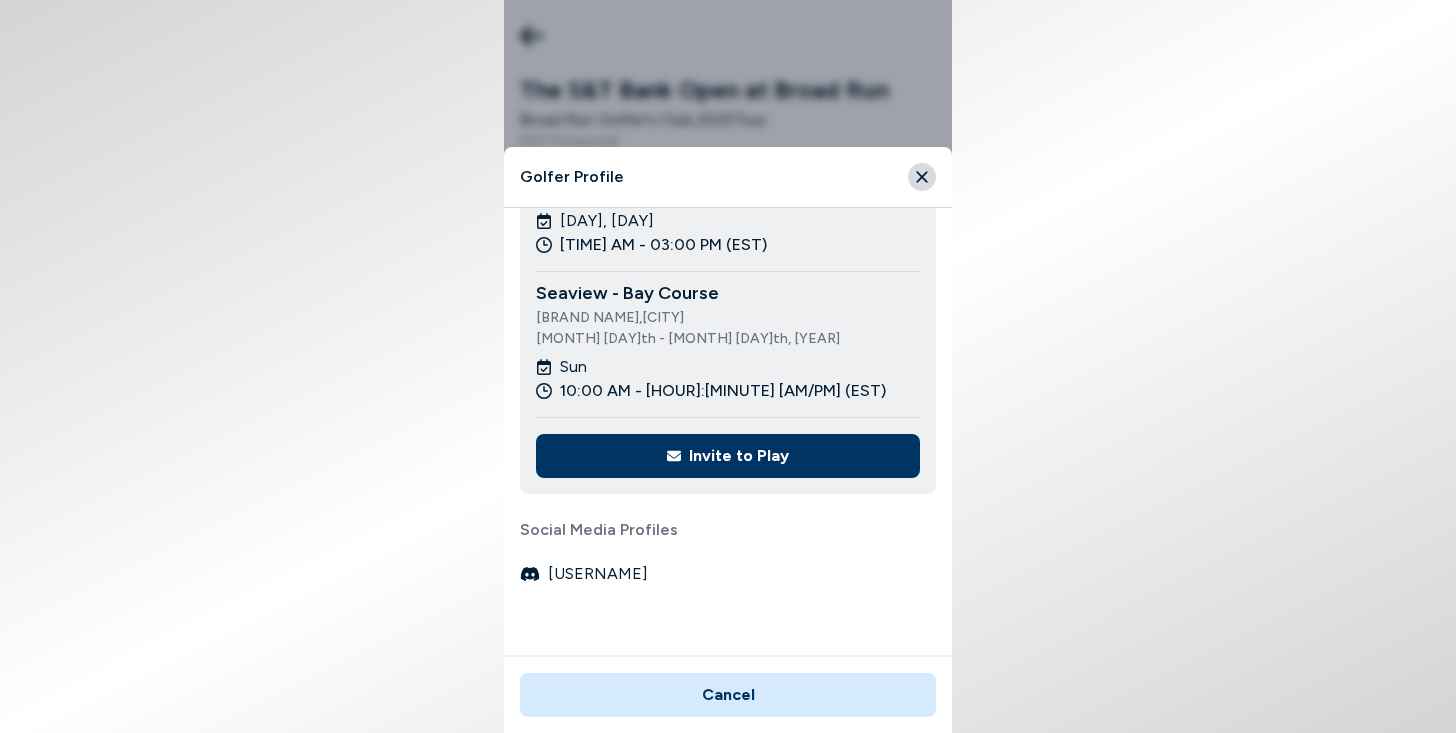 click at bounding box center (922, 177) 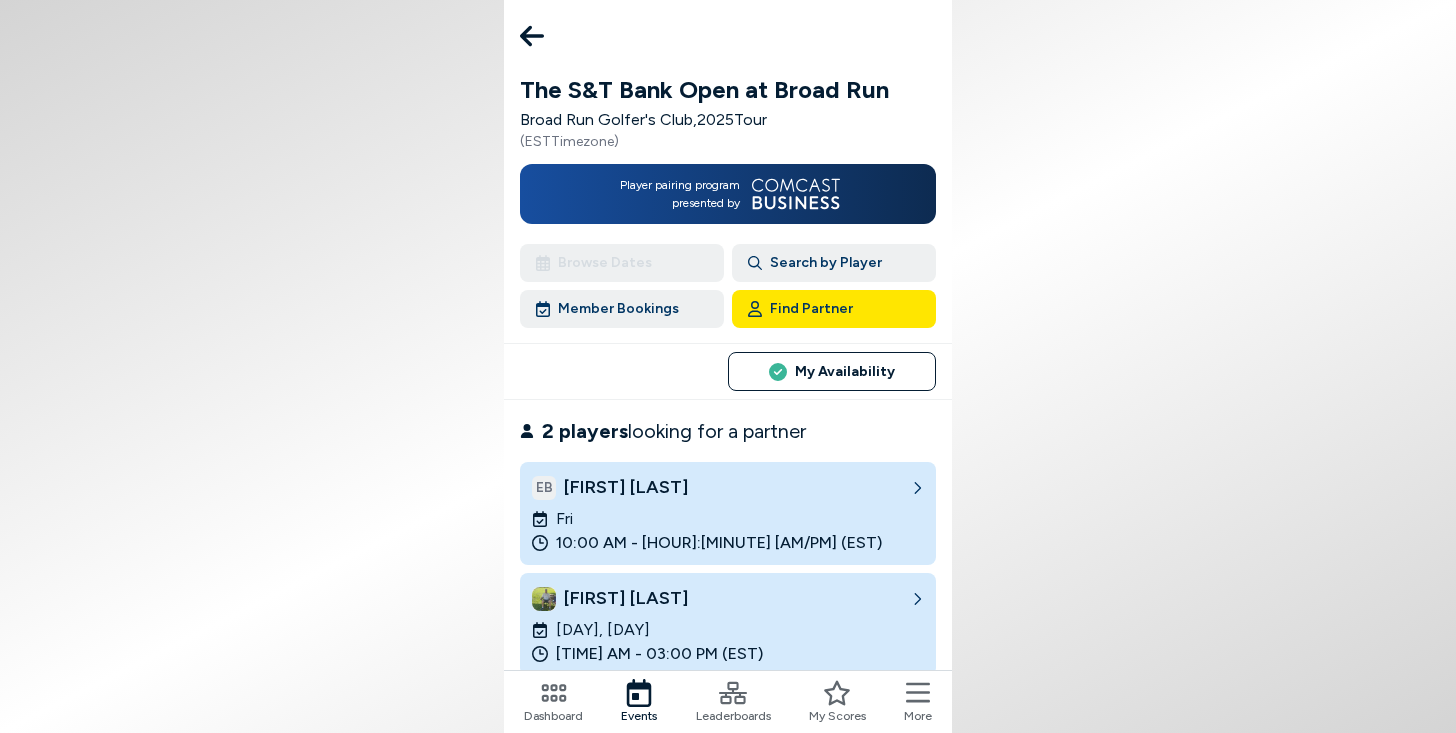 click at bounding box center [532, 36] 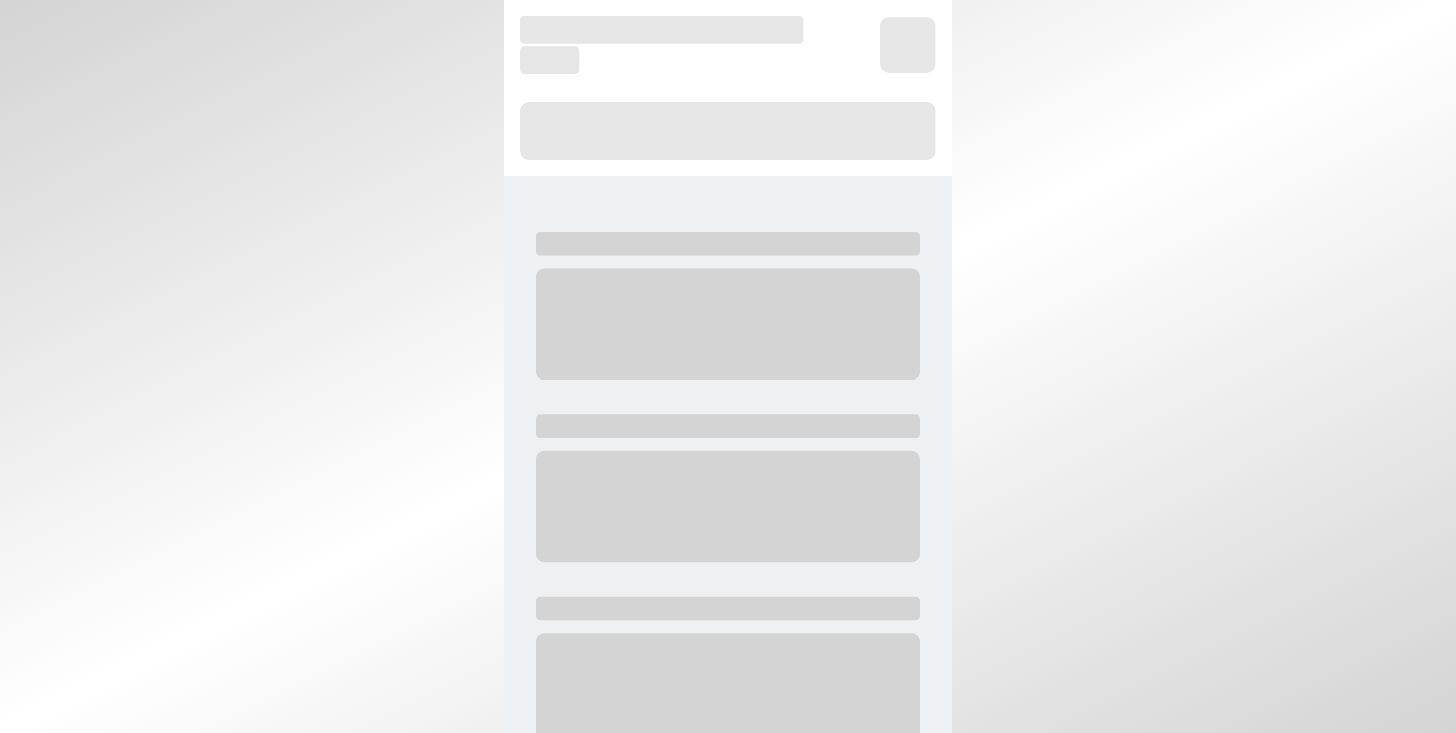 click at bounding box center [728, 88] 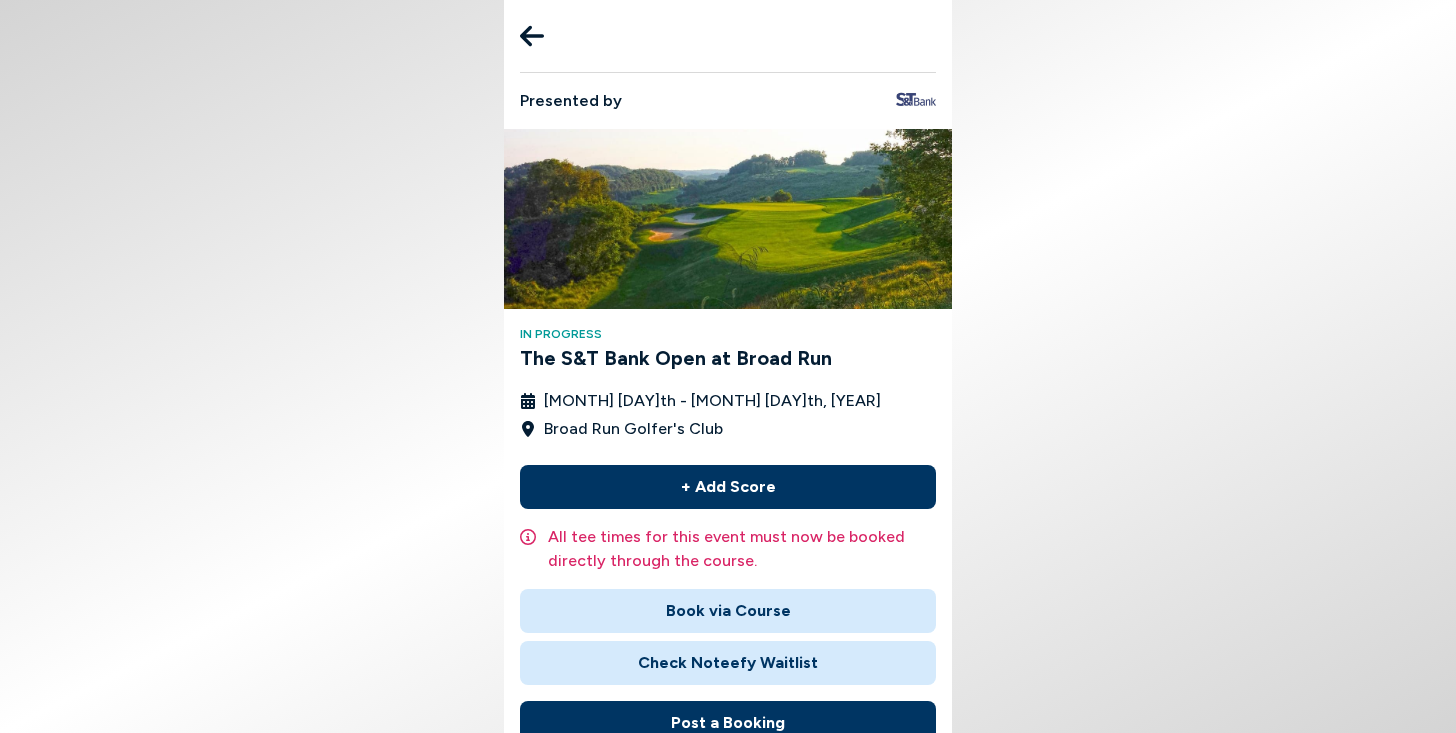 click at bounding box center [532, 36] 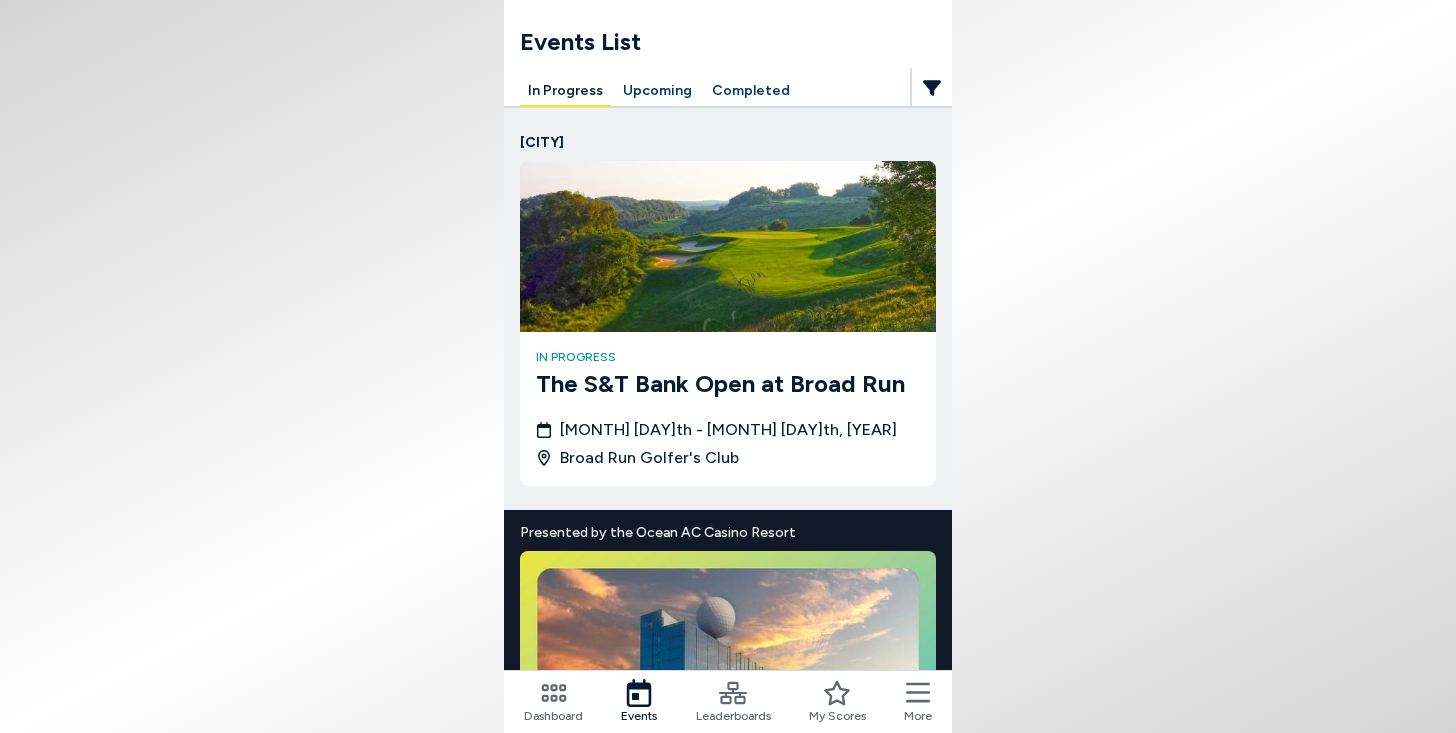click at bounding box center [918, 693] 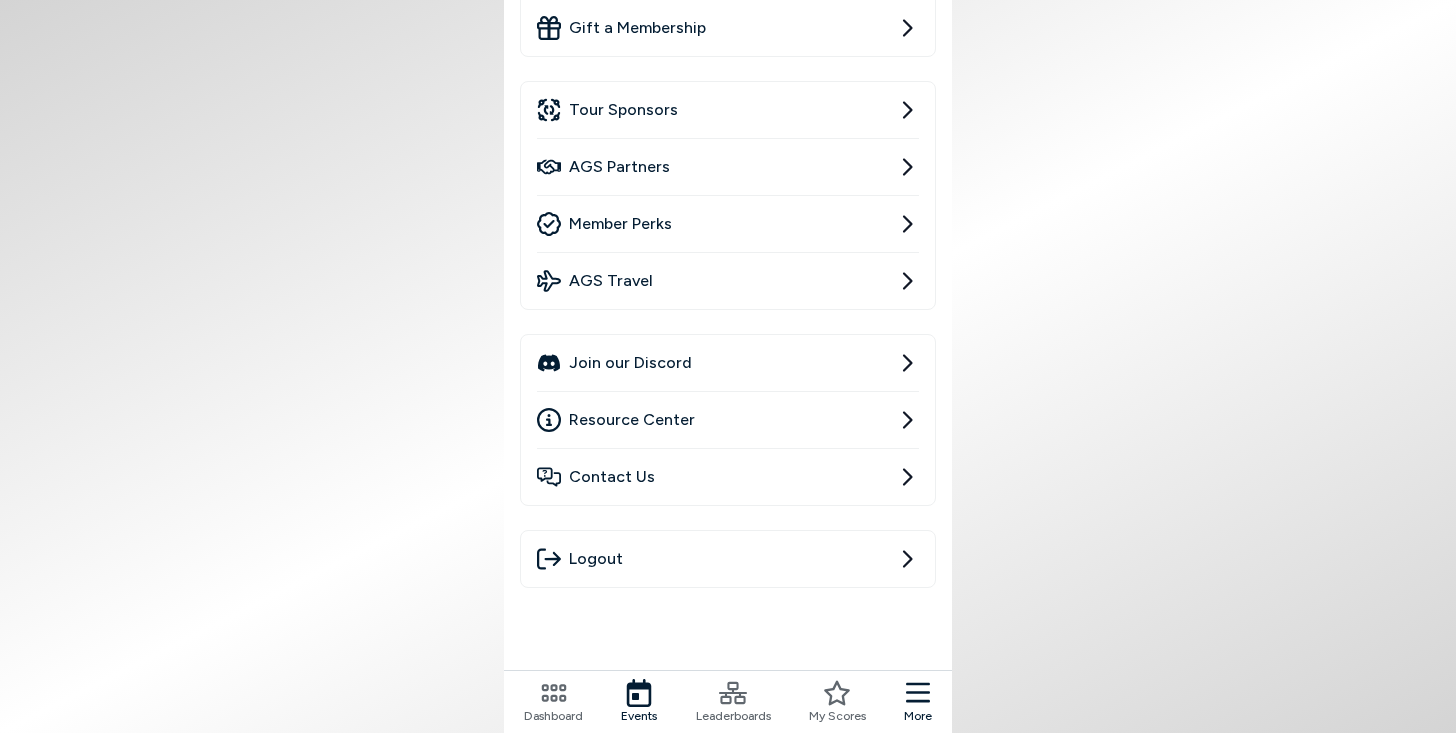 scroll, scrollTop: 475, scrollLeft: 0, axis: vertical 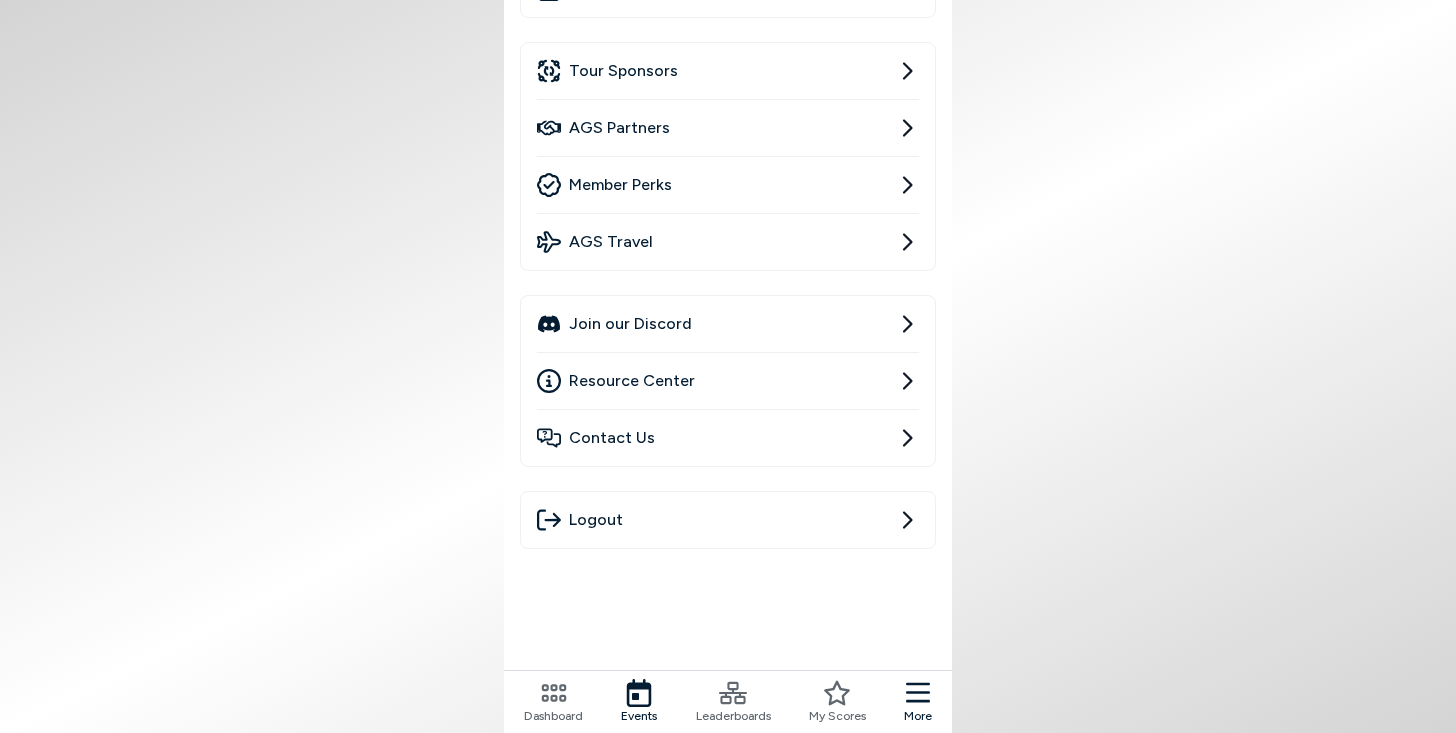 click on "Join our Discord" at bounding box center [630, 324] 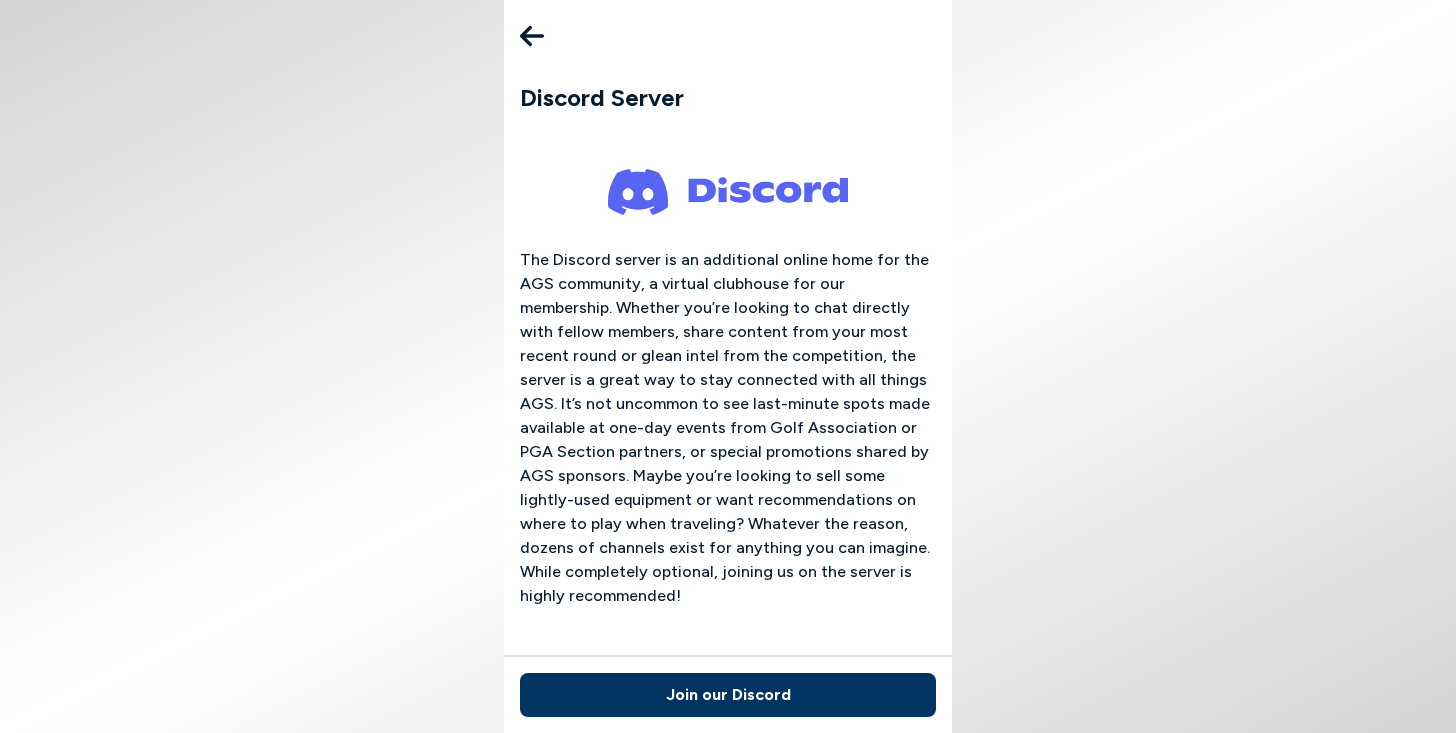 click on "Join our Discord" at bounding box center (728, 695) 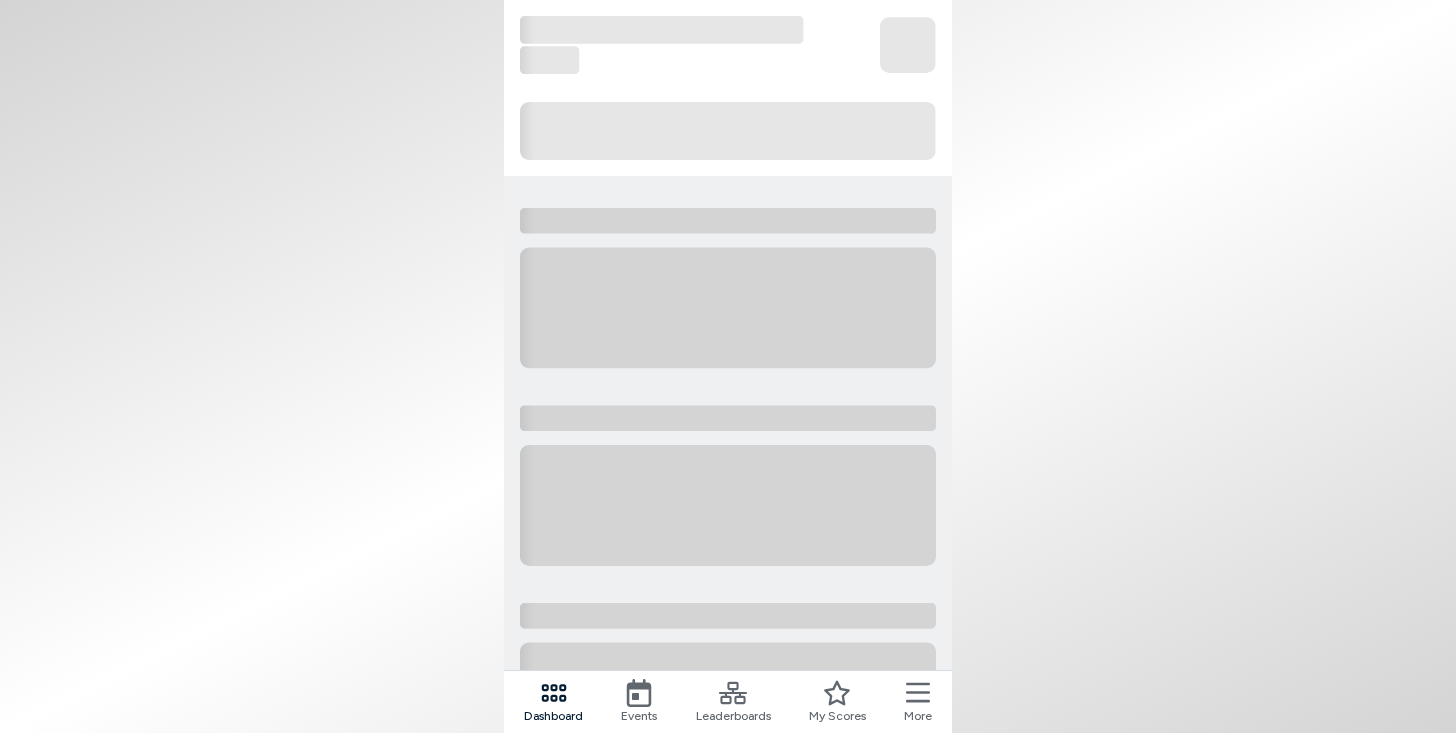 scroll, scrollTop: 0, scrollLeft: 0, axis: both 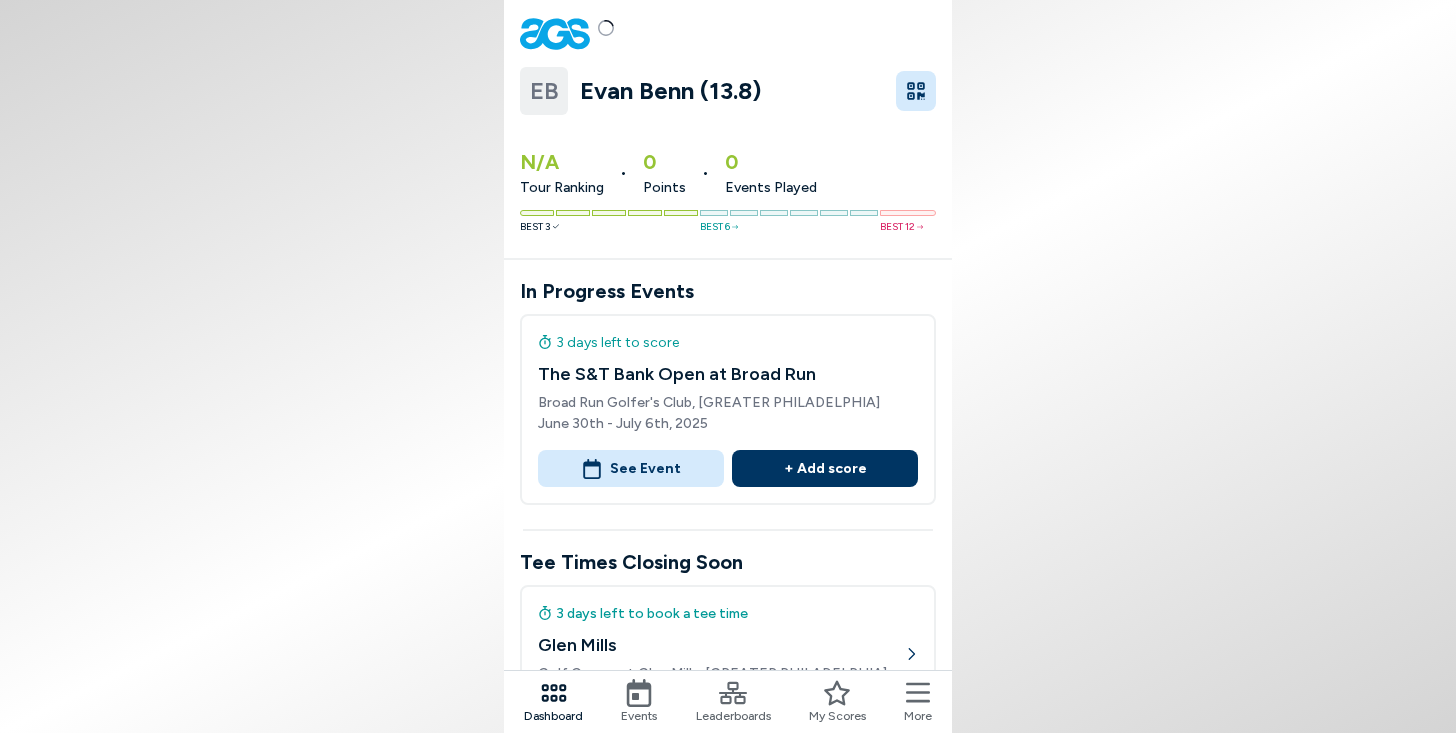 click at bounding box center [916, 91] 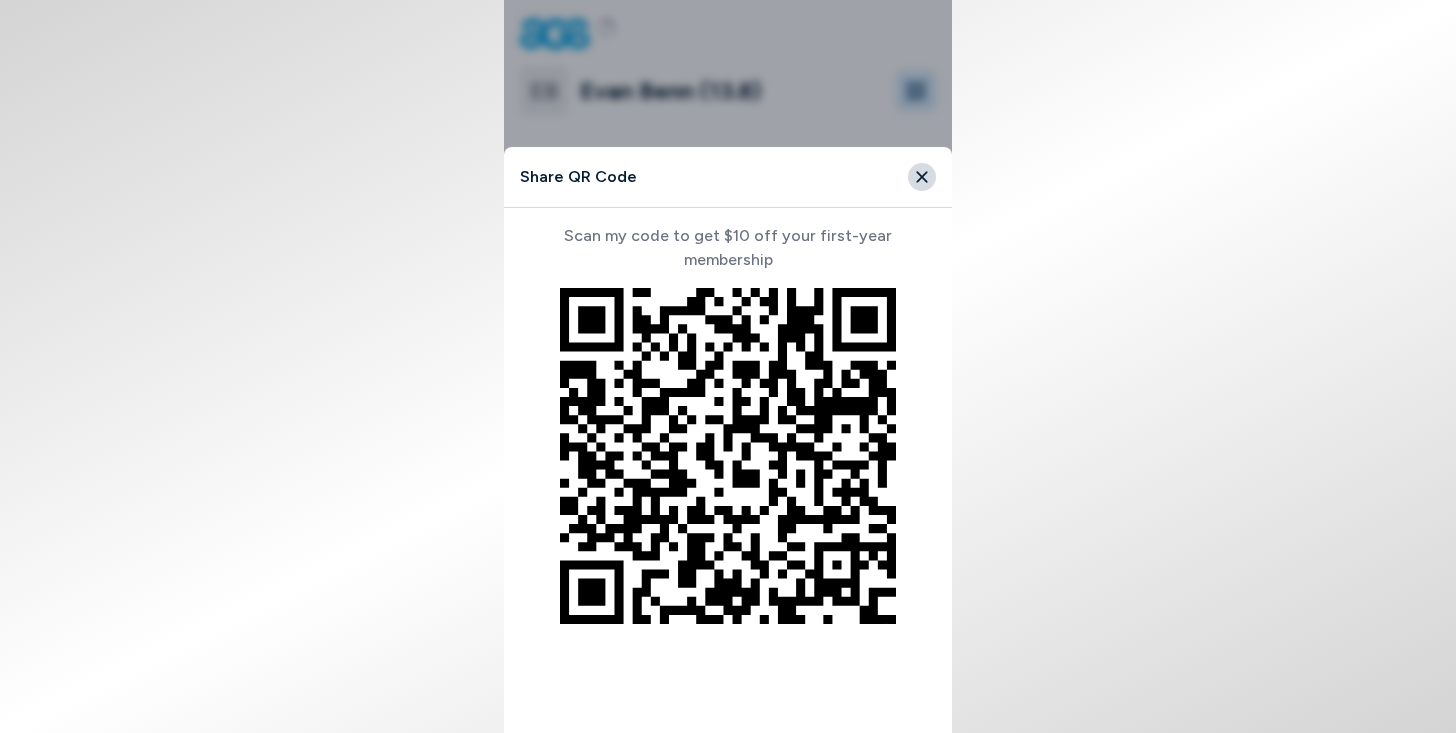 click at bounding box center [921, 176] 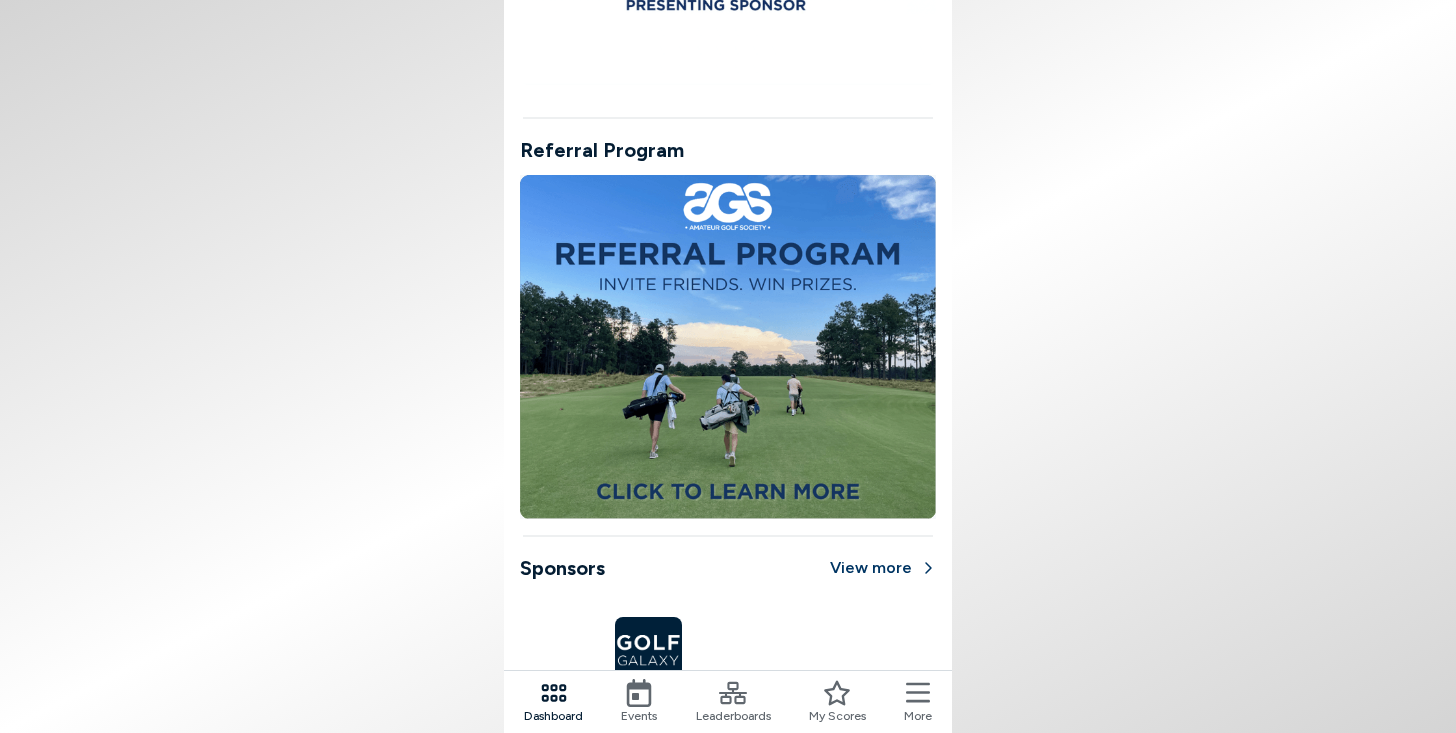 scroll, scrollTop: 2114, scrollLeft: 0, axis: vertical 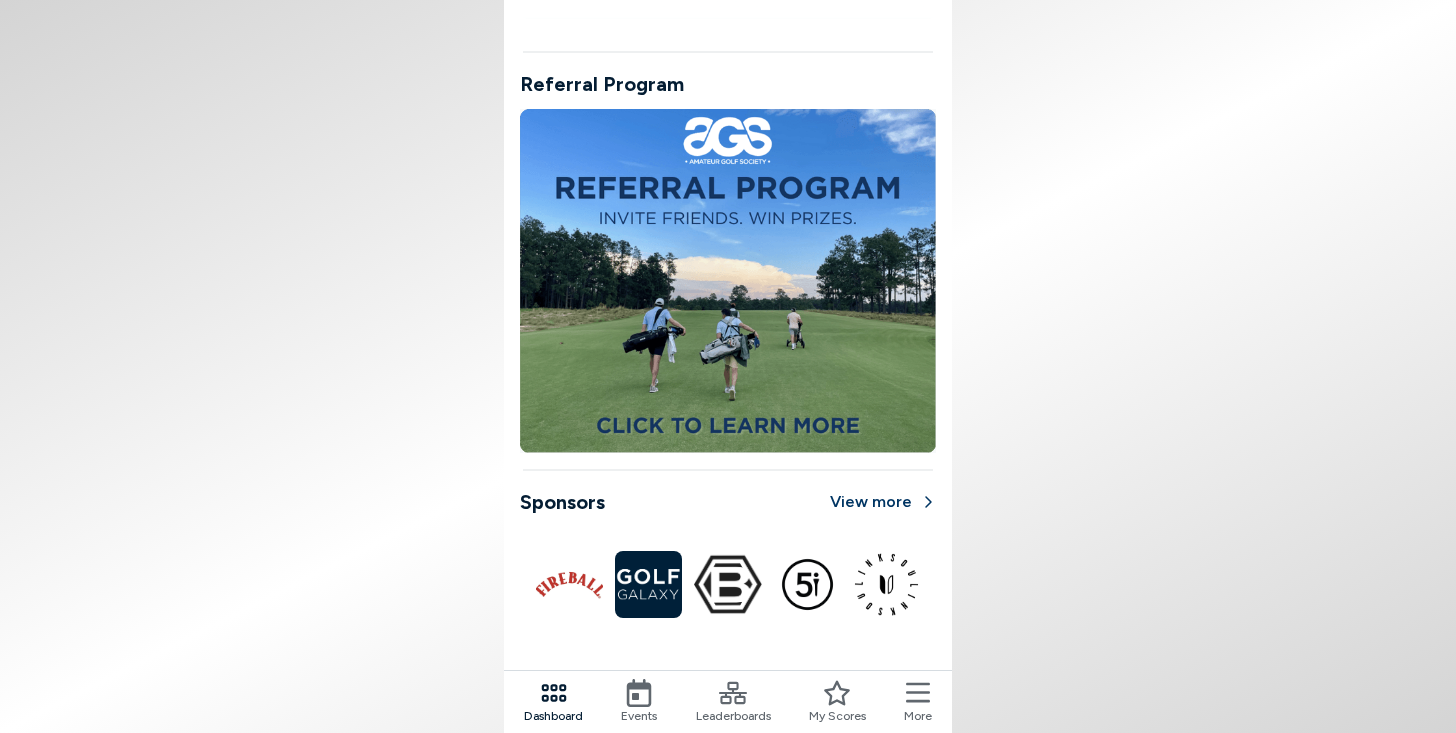 click at bounding box center [918, 693] 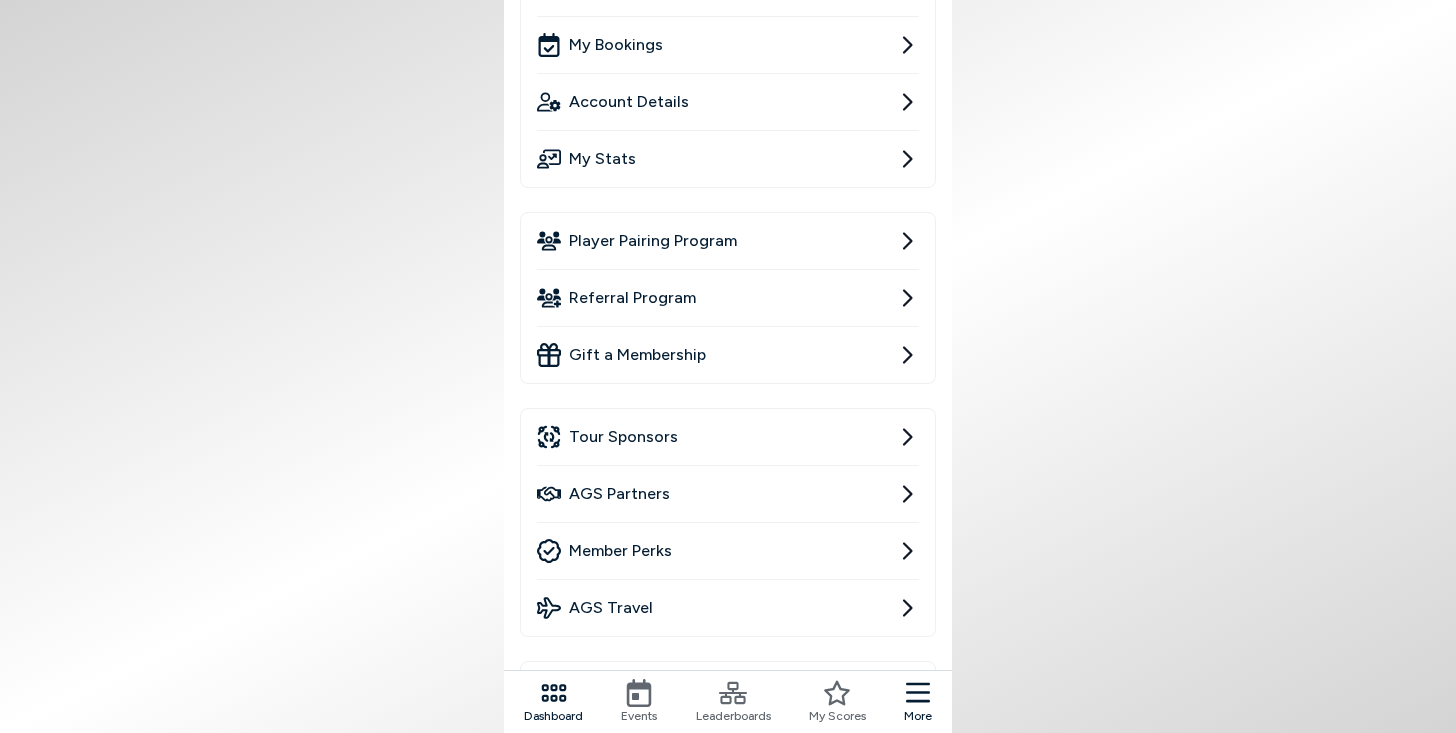 scroll, scrollTop: 174, scrollLeft: 0, axis: vertical 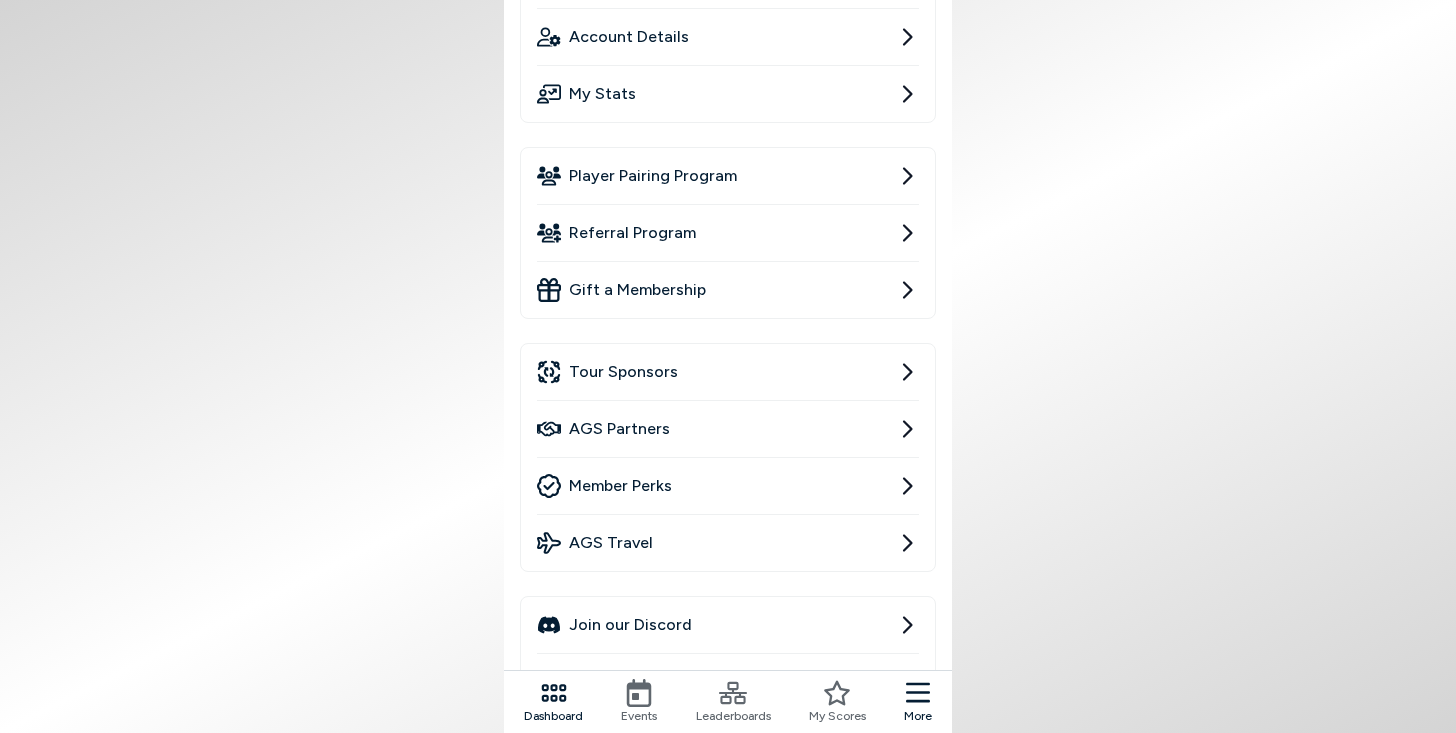 click on "Member Perks" at bounding box center [620, 486] 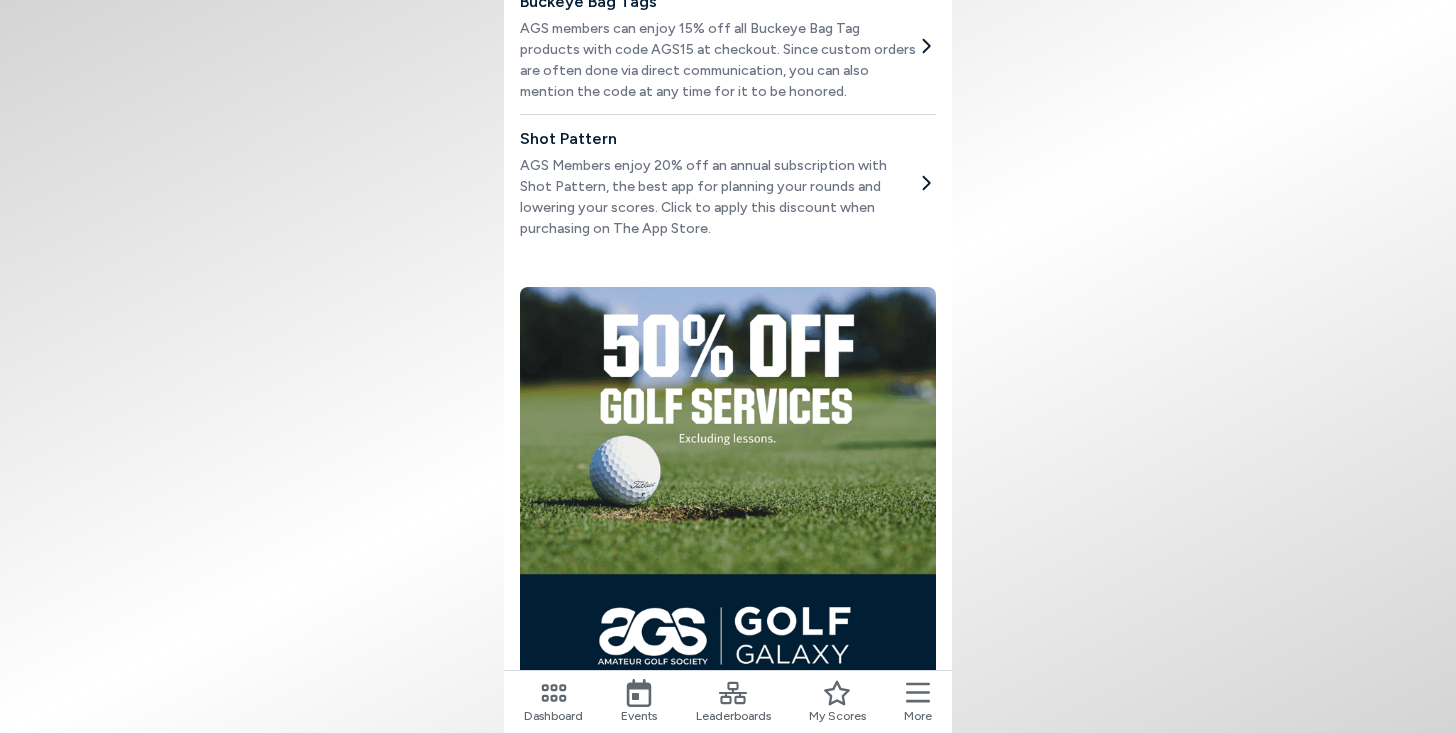 scroll, scrollTop: 3177, scrollLeft: 0, axis: vertical 